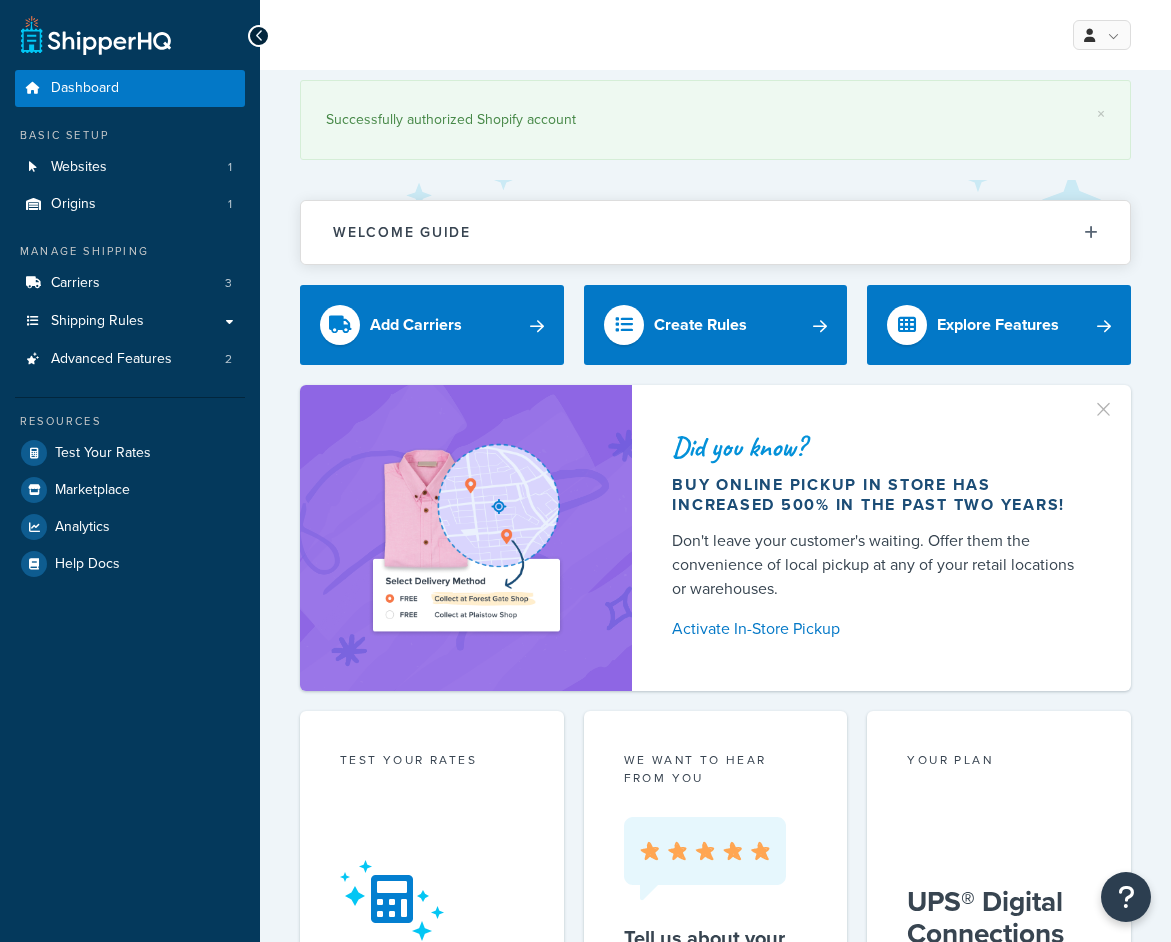 scroll, scrollTop: 0, scrollLeft: 0, axis: both 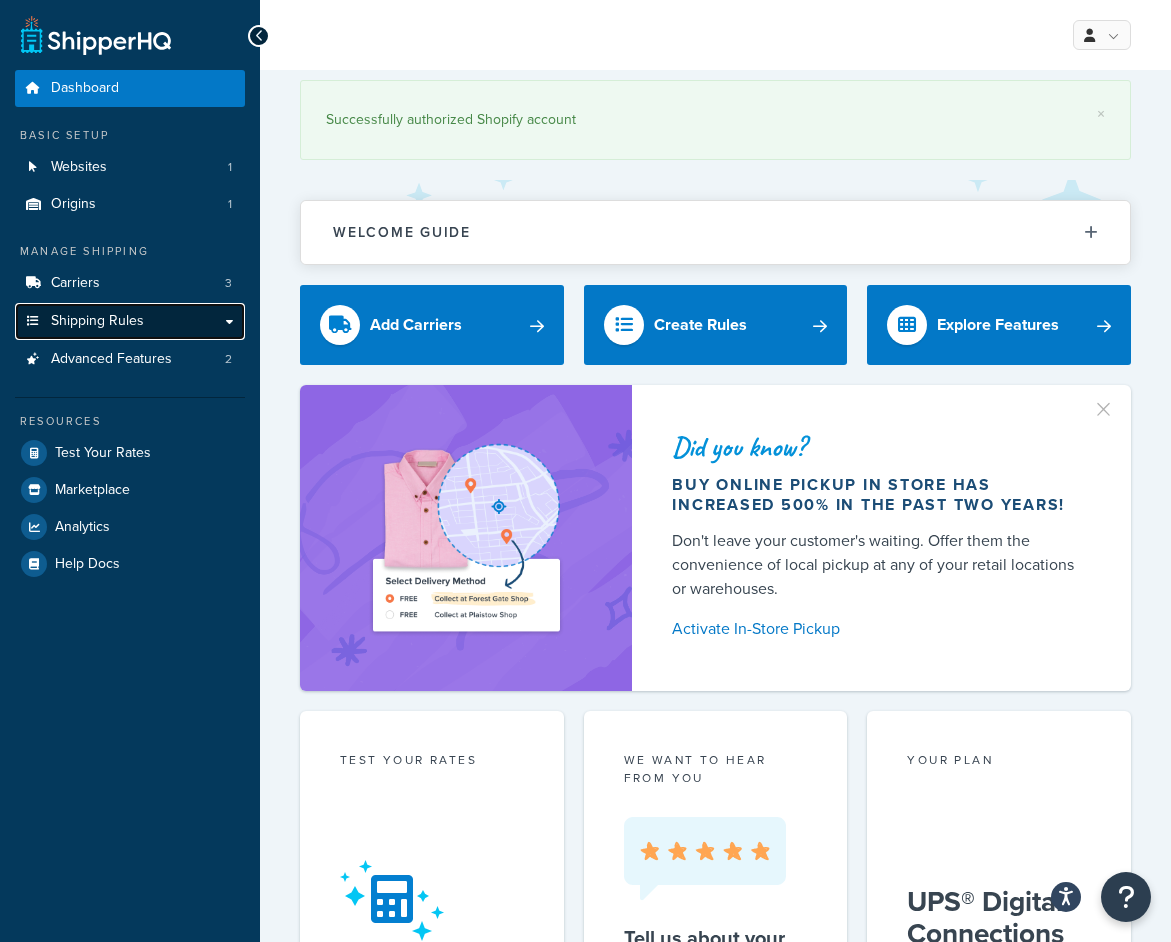 click on "Shipping Rules" at bounding box center [130, 321] 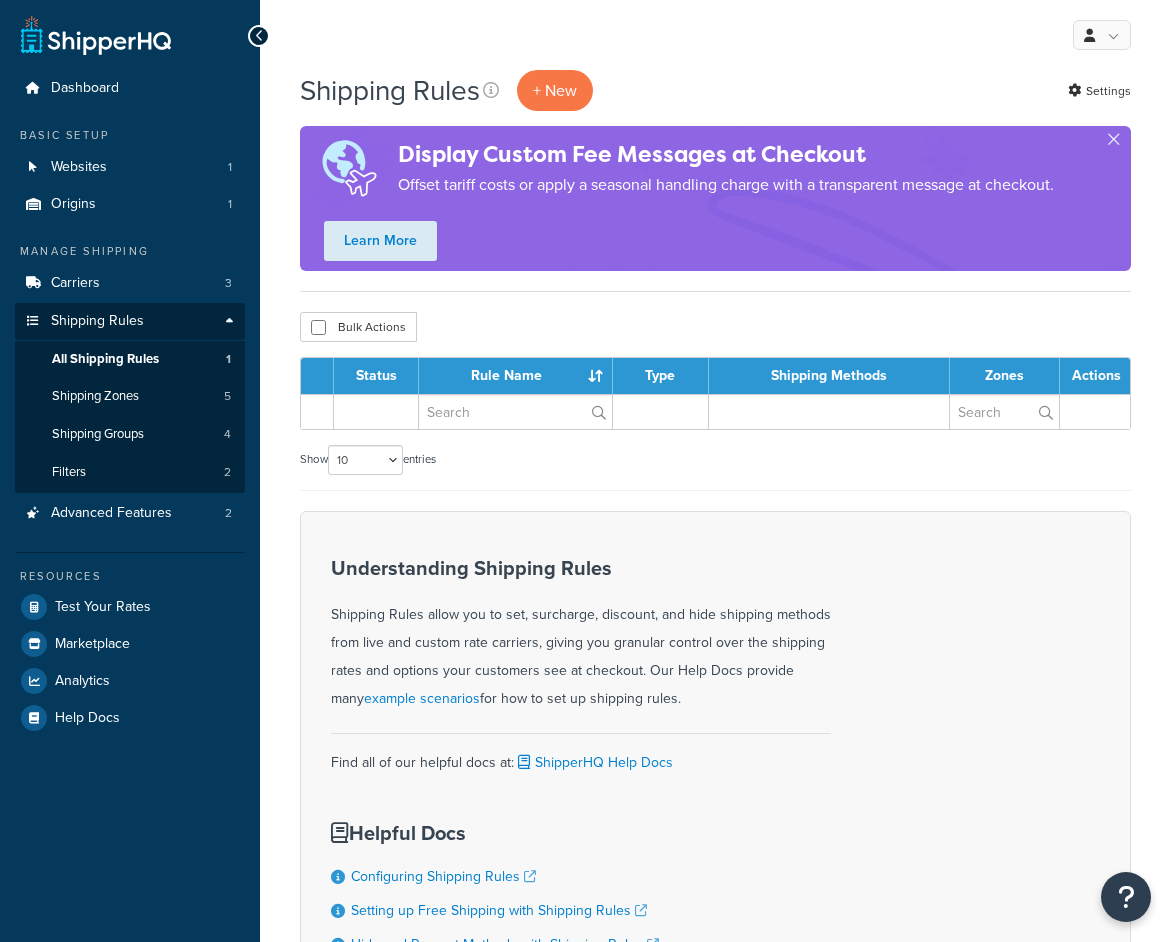 scroll, scrollTop: 0, scrollLeft: 0, axis: both 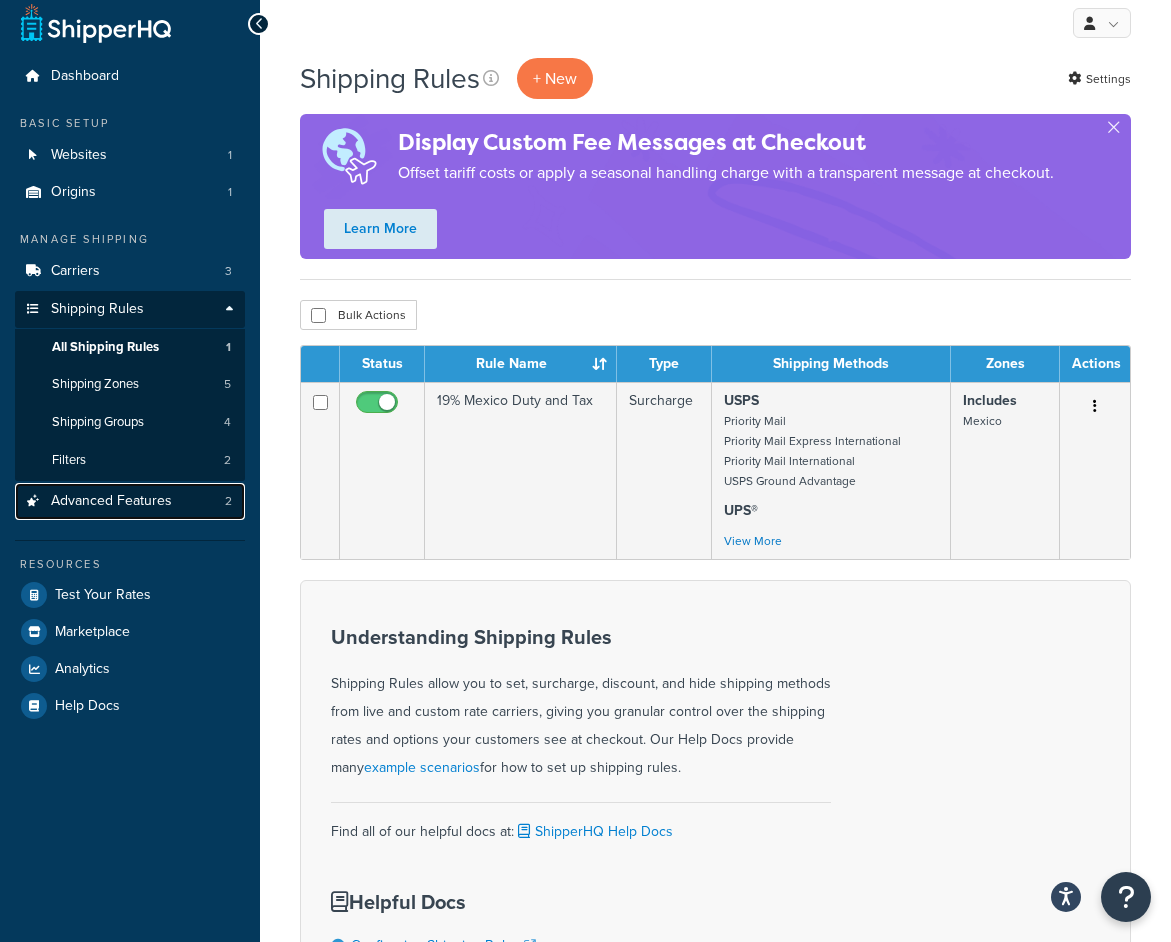 click on "Advanced Features" at bounding box center [111, 501] 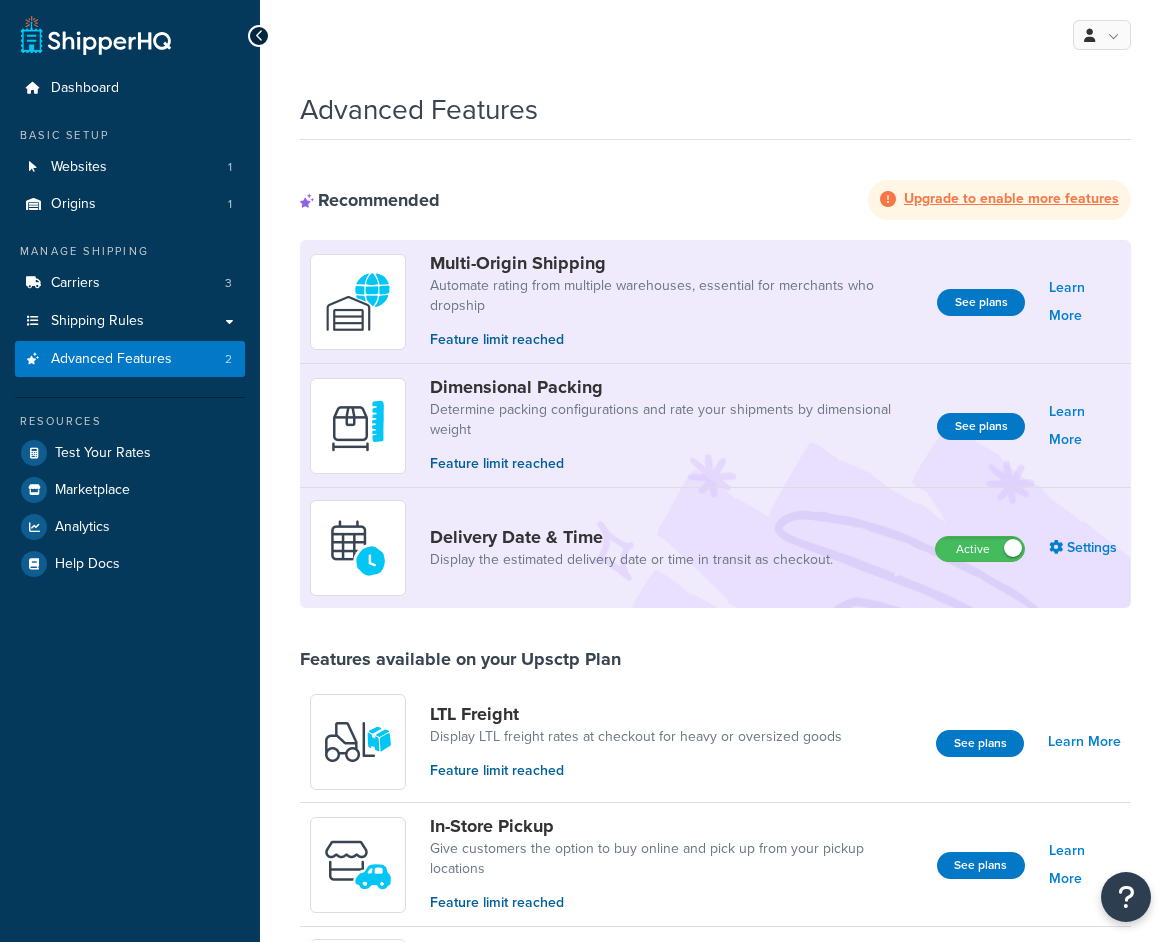 scroll, scrollTop: 0, scrollLeft: 0, axis: both 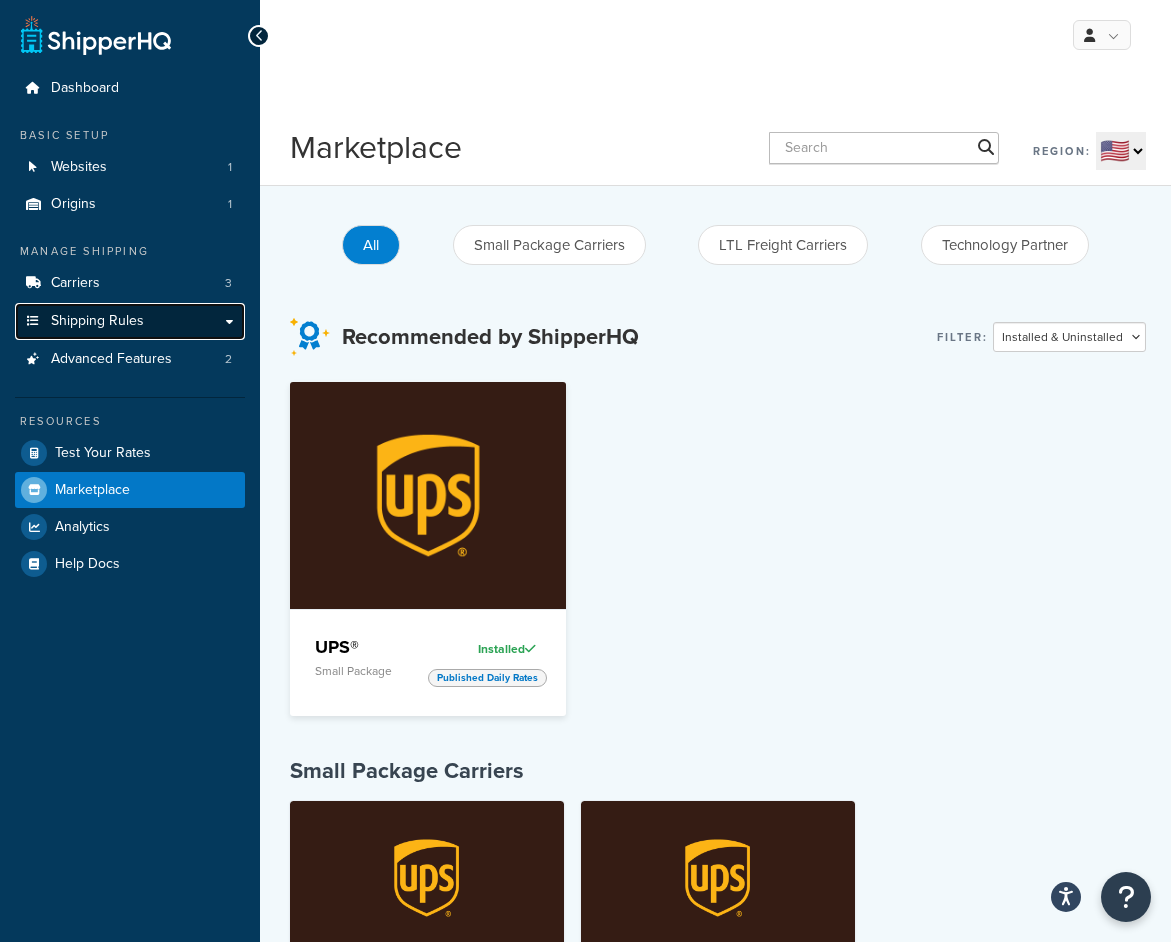 click on "Shipping Rules" at bounding box center [97, 321] 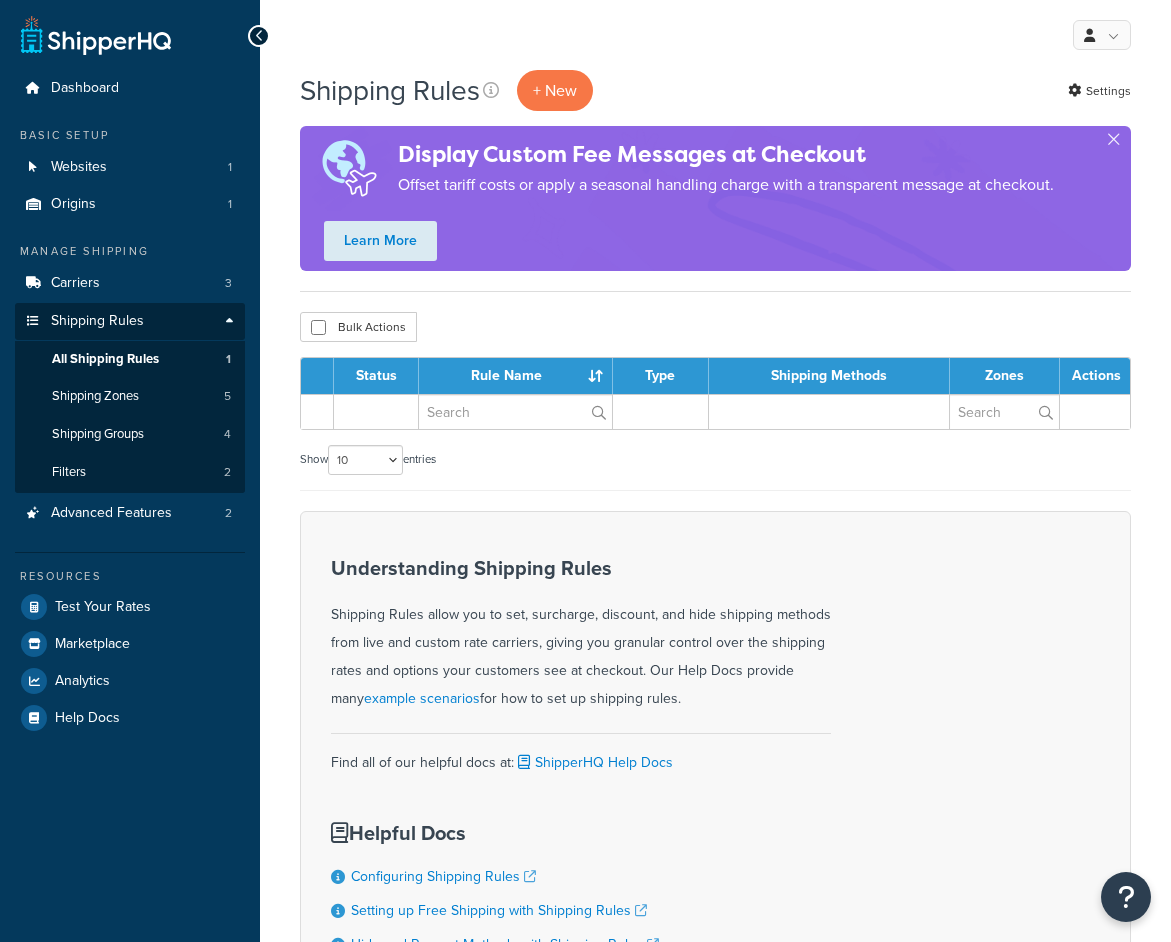 scroll, scrollTop: 0, scrollLeft: 0, axis: both 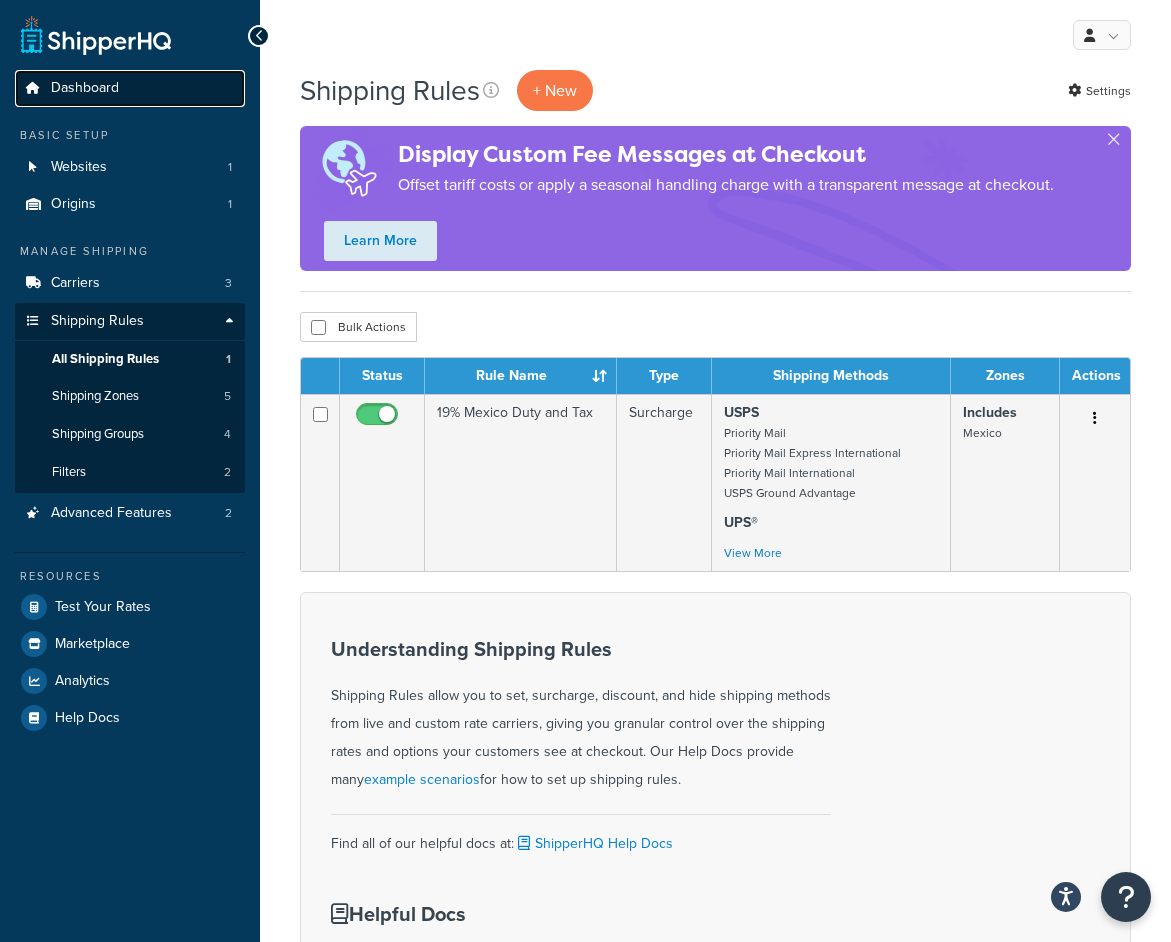 click on "Dashboard" at bounding box center (85, 88) 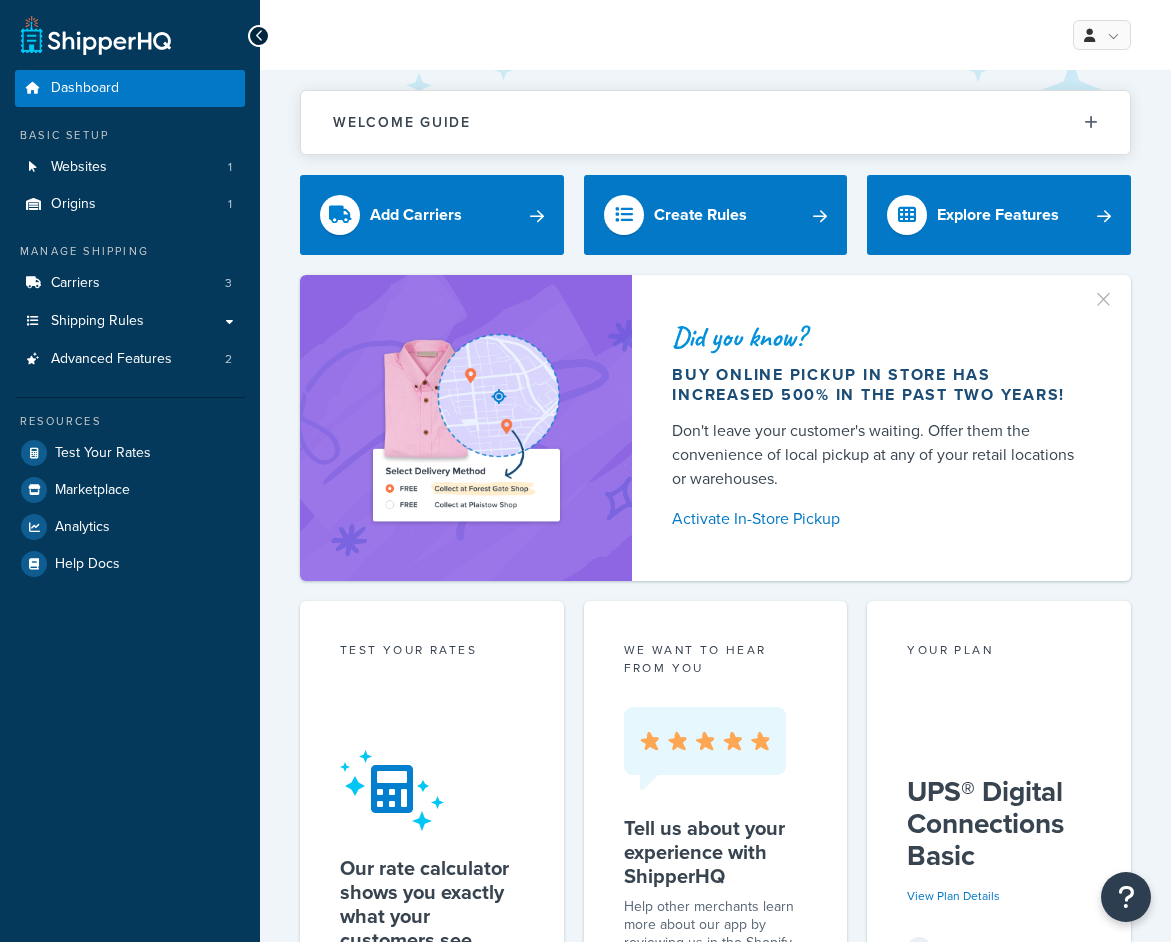 scroll, scrollTop: 0, scrollLeft: 0, axis: both 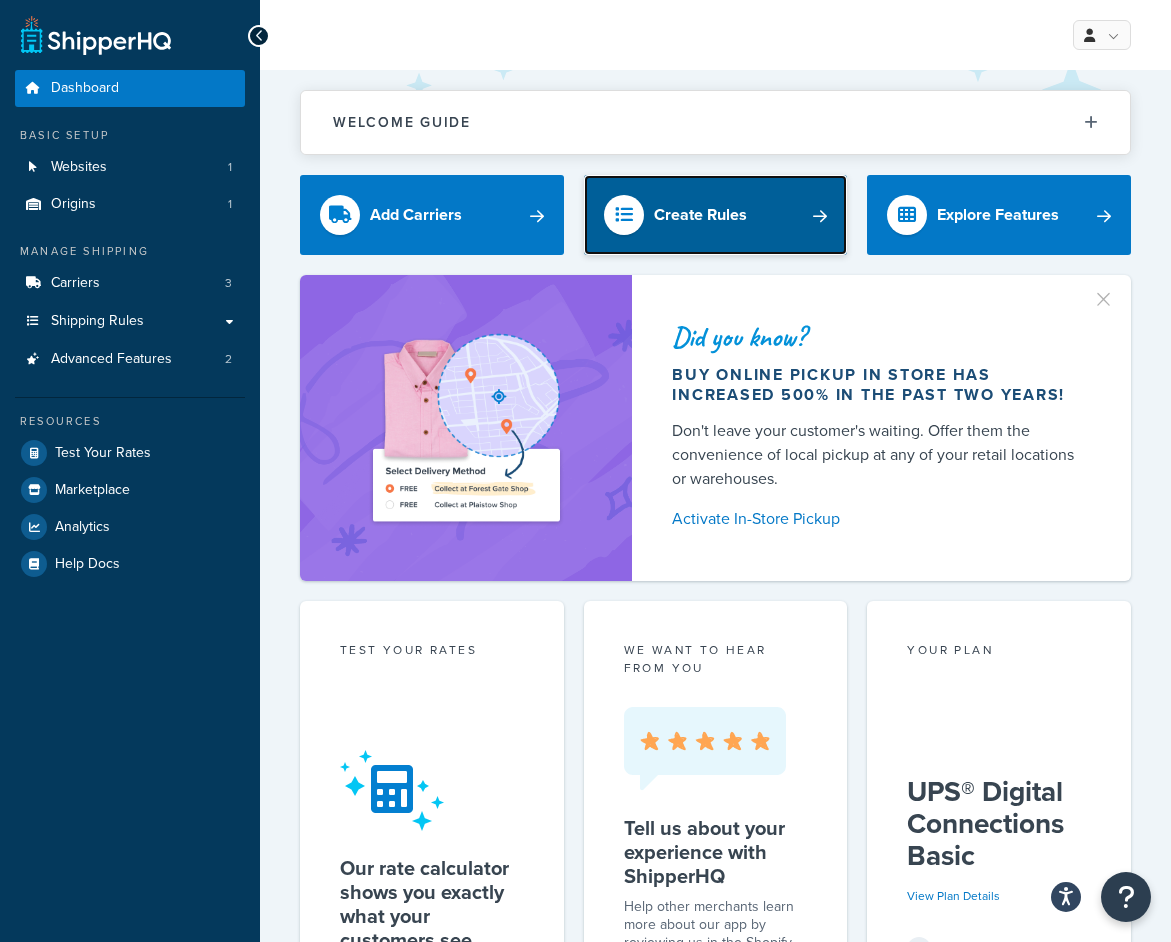 click on "Create Rules" at bounding box center [716, 215] 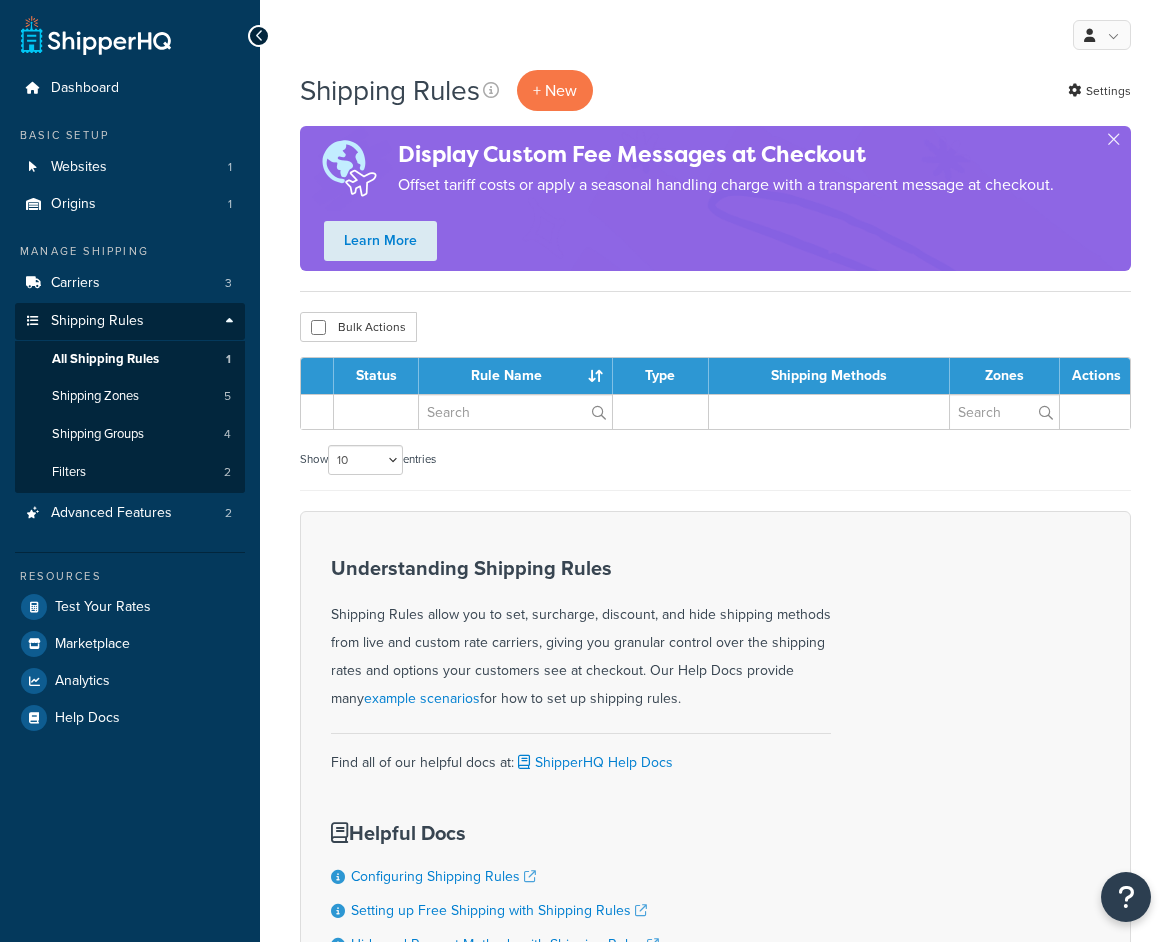 scroll, scrollTop: 0, scrollLeft: 0, axis: both 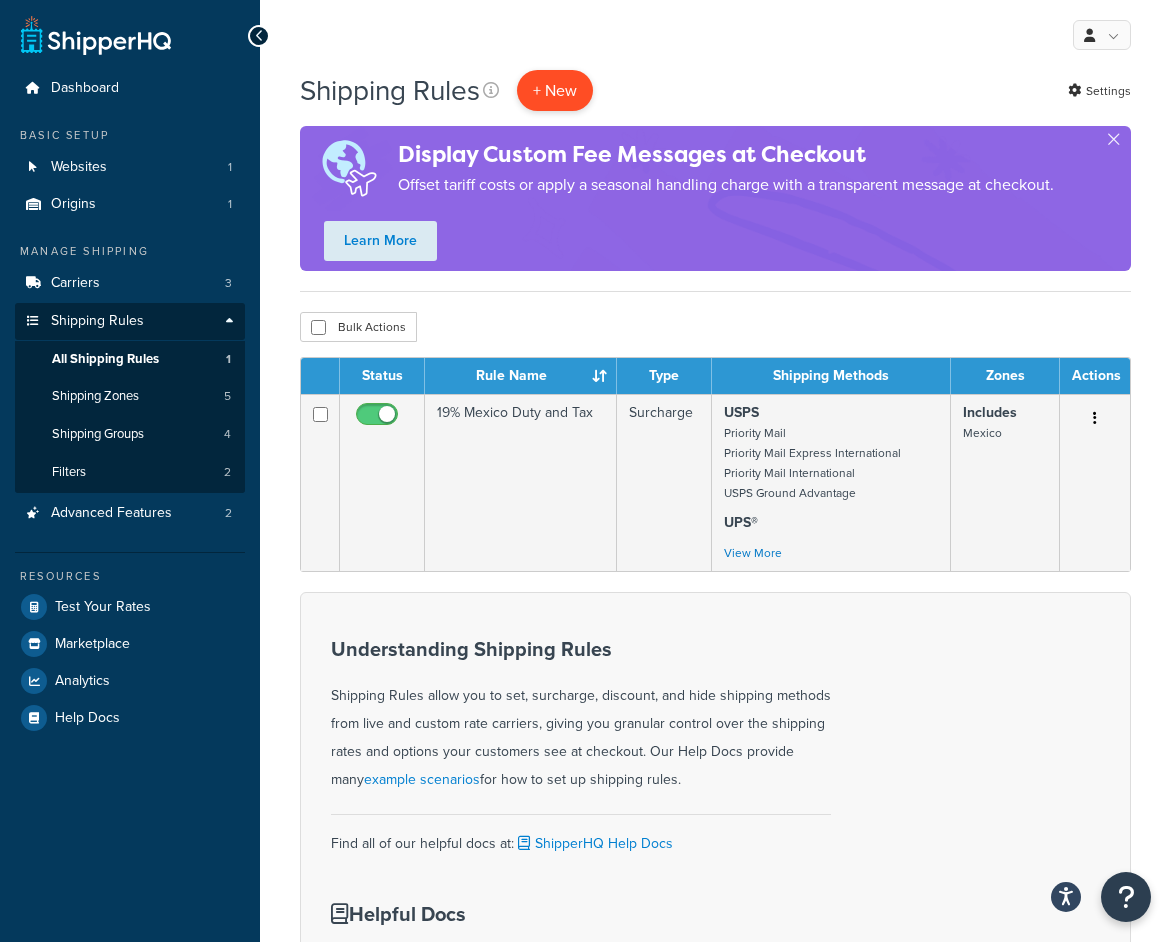 click on "+ New" at bounding box center [555, 90] 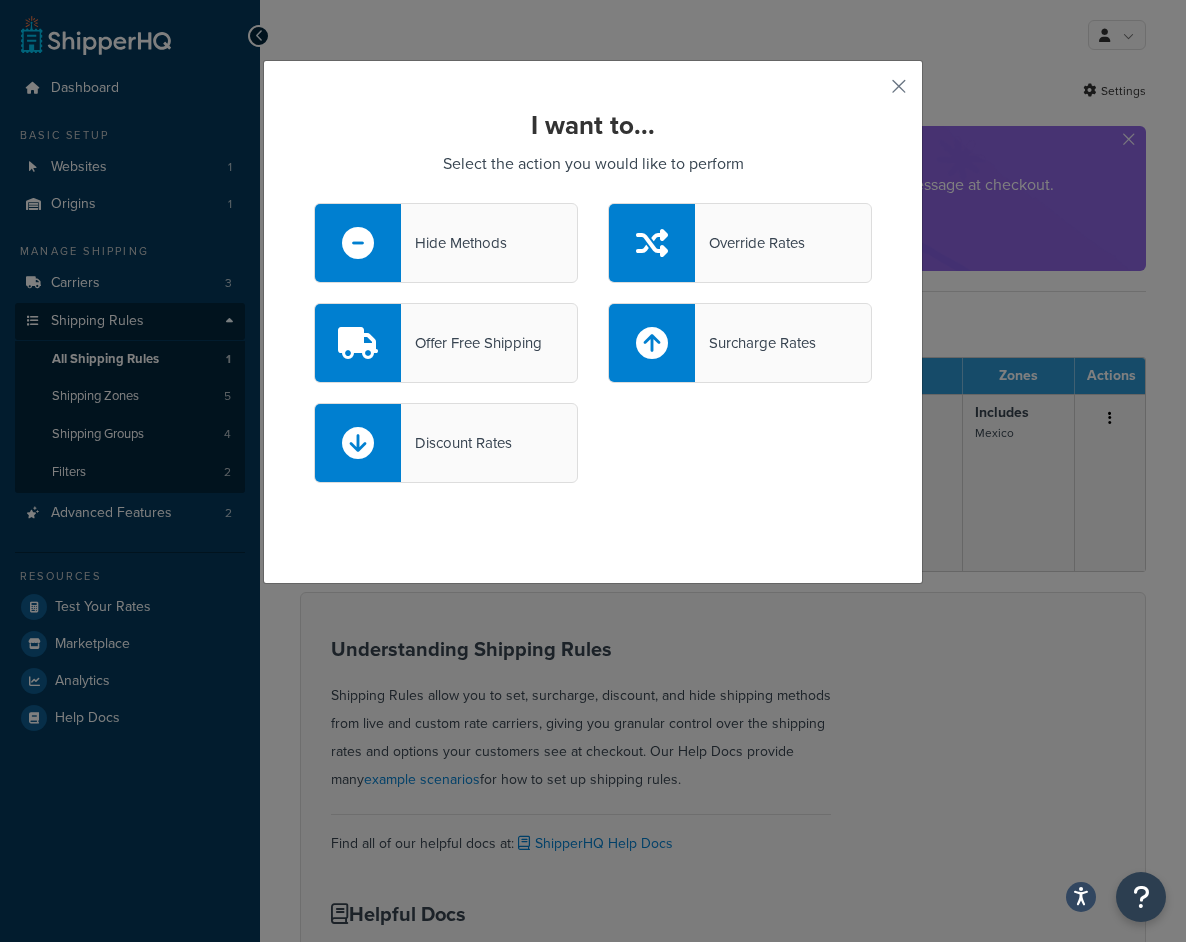 click on "Override Rates" at bounding box center (750, 243) 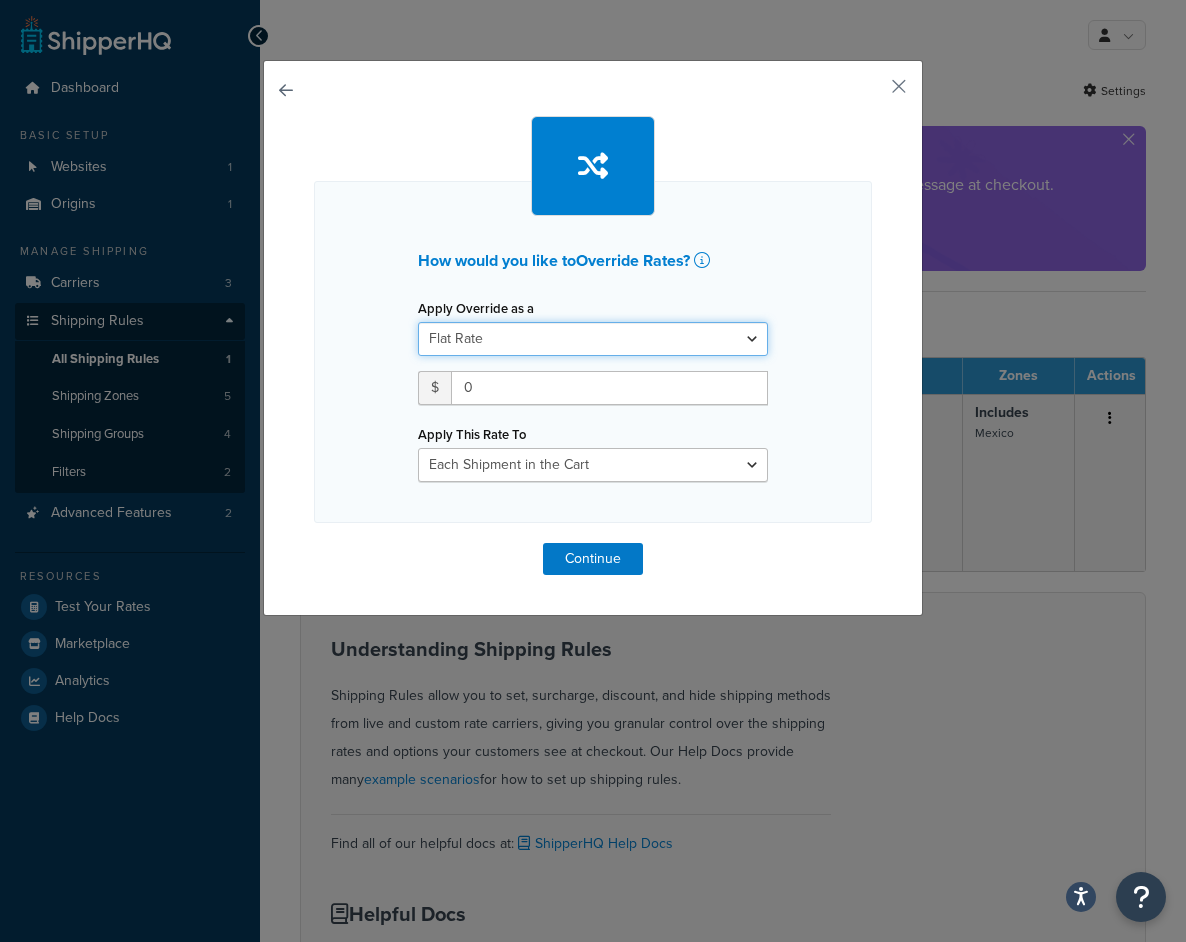 click on "Flat Rate  Percentage  Flat Rate & Percentage" at bounding box center (593, 339) 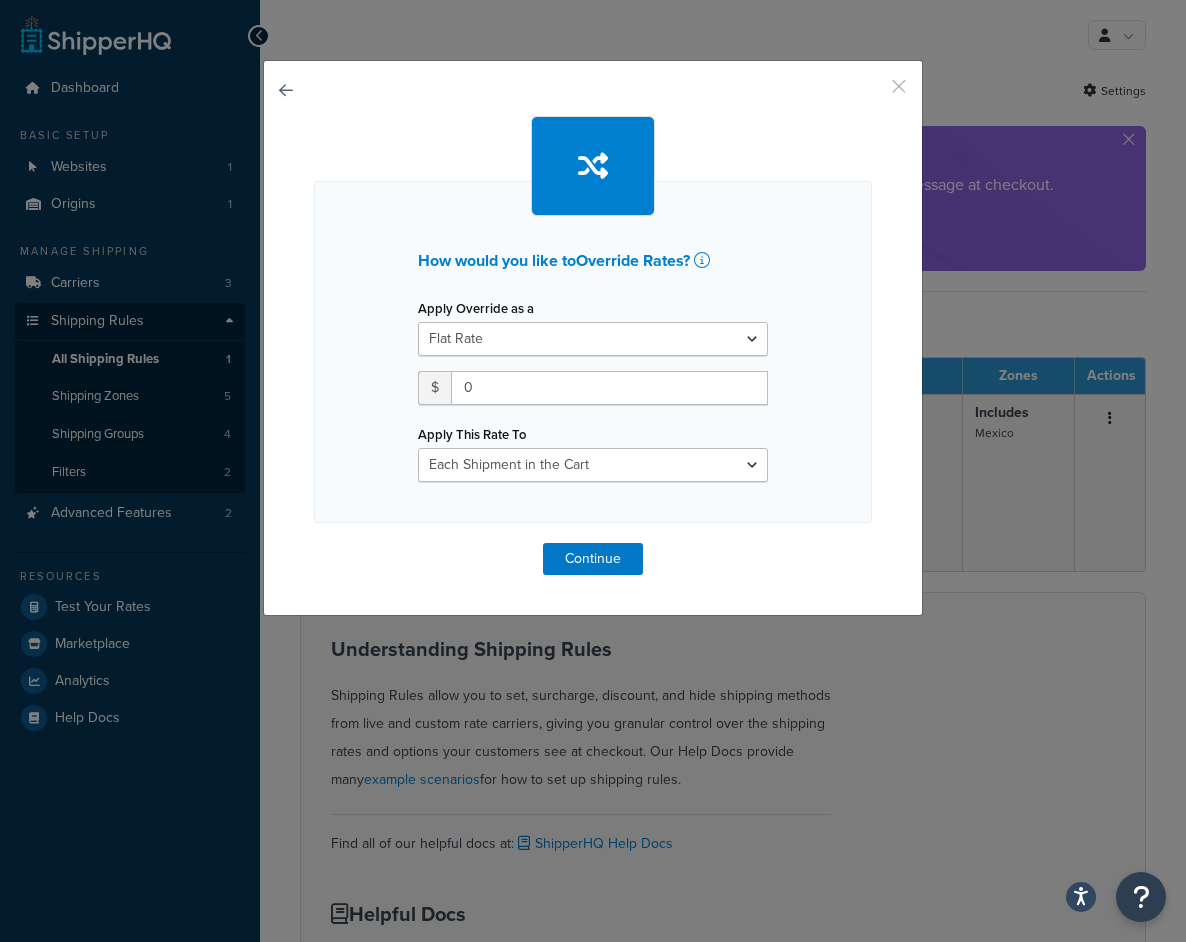 click at bounding box center [869, 93] 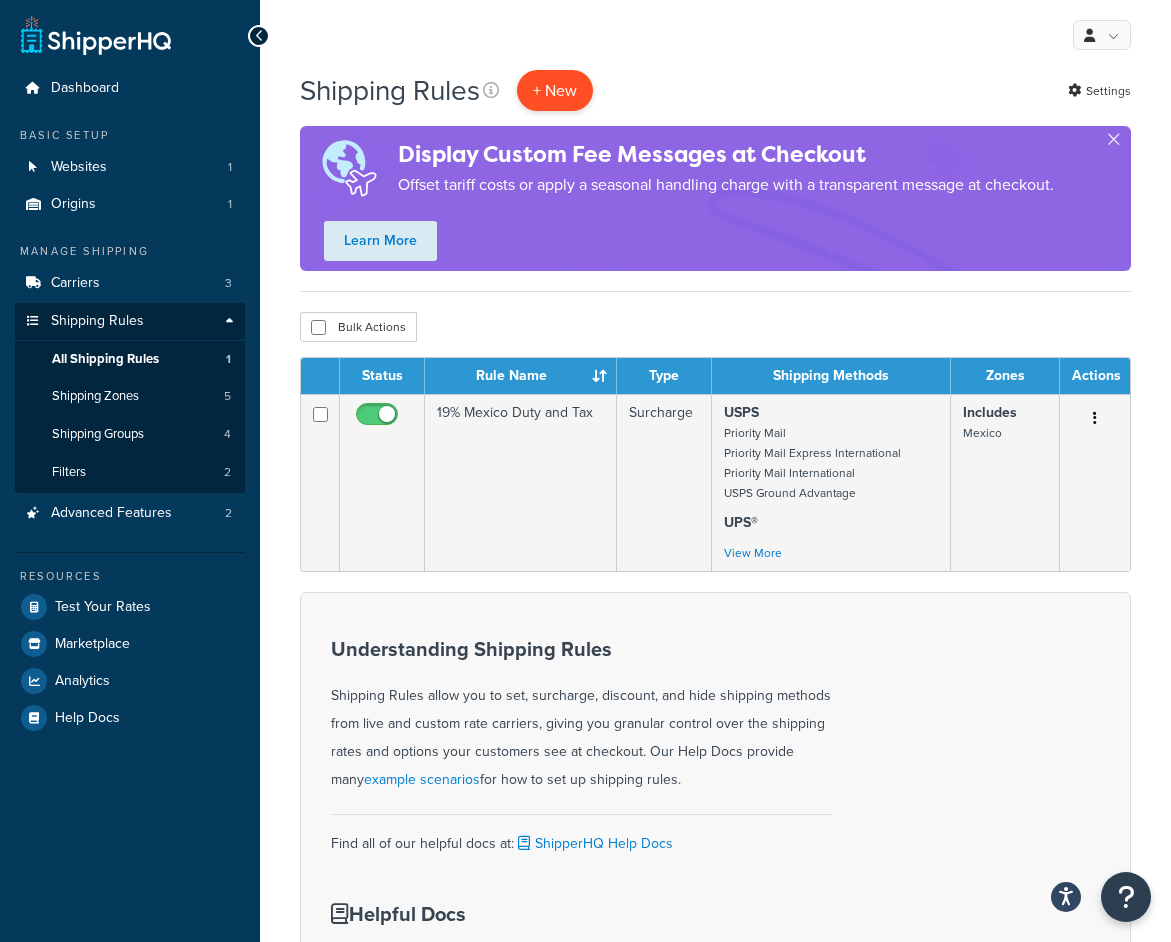 click on "+ New" at bounding box center (555, 90) 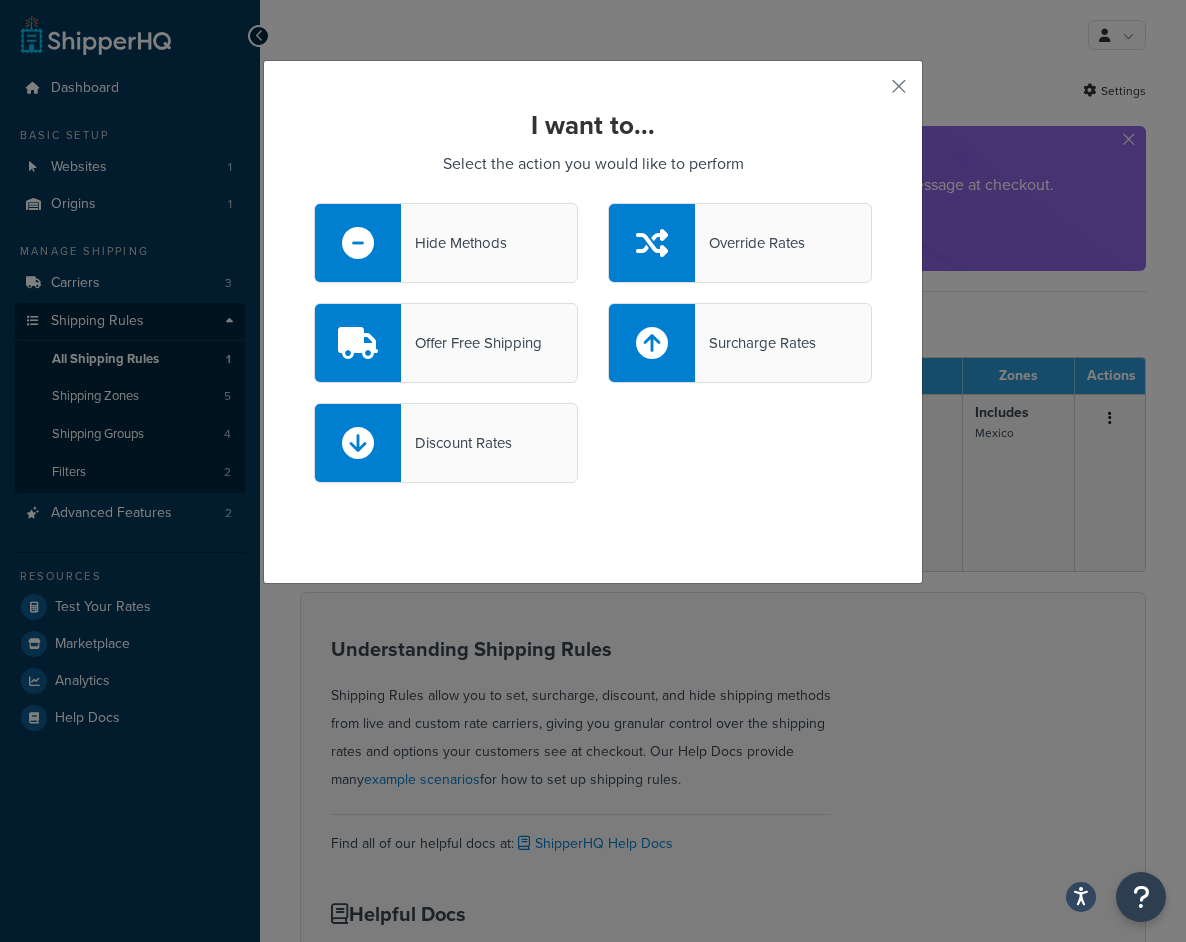 click on "Hide Methods" at bounding box center (454, 243) 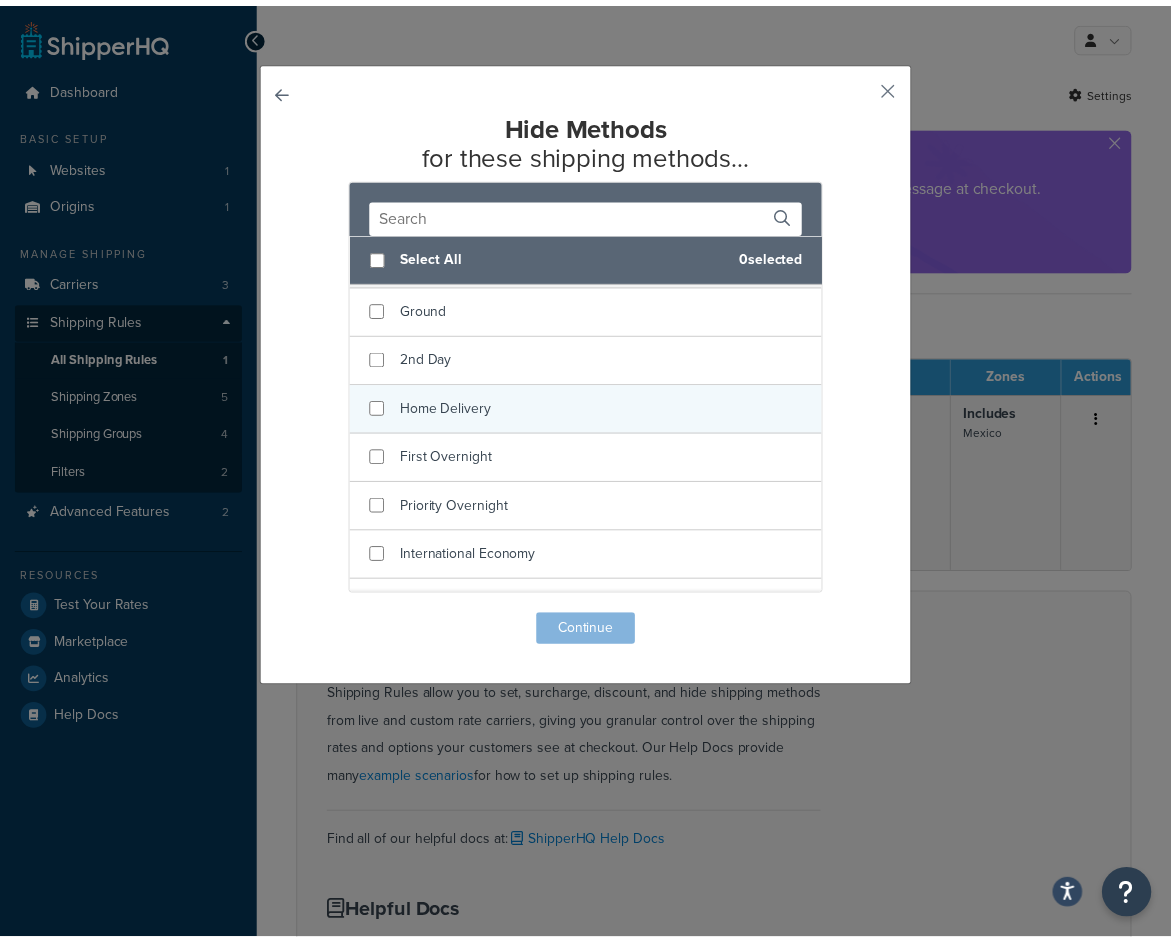 scroll, scrollTop: 0, scrollLeft: 0, axis: both 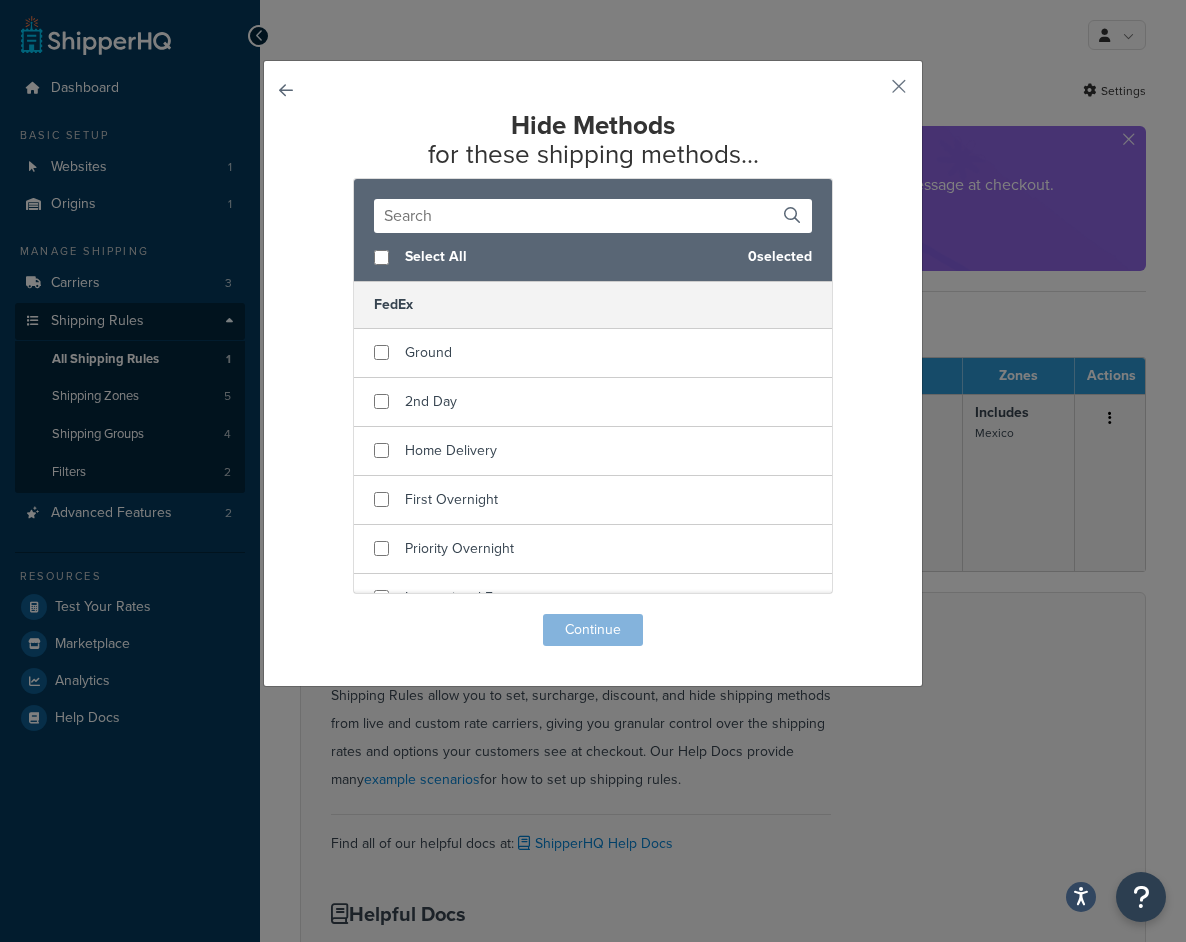 click at bounding box center [314, 614] 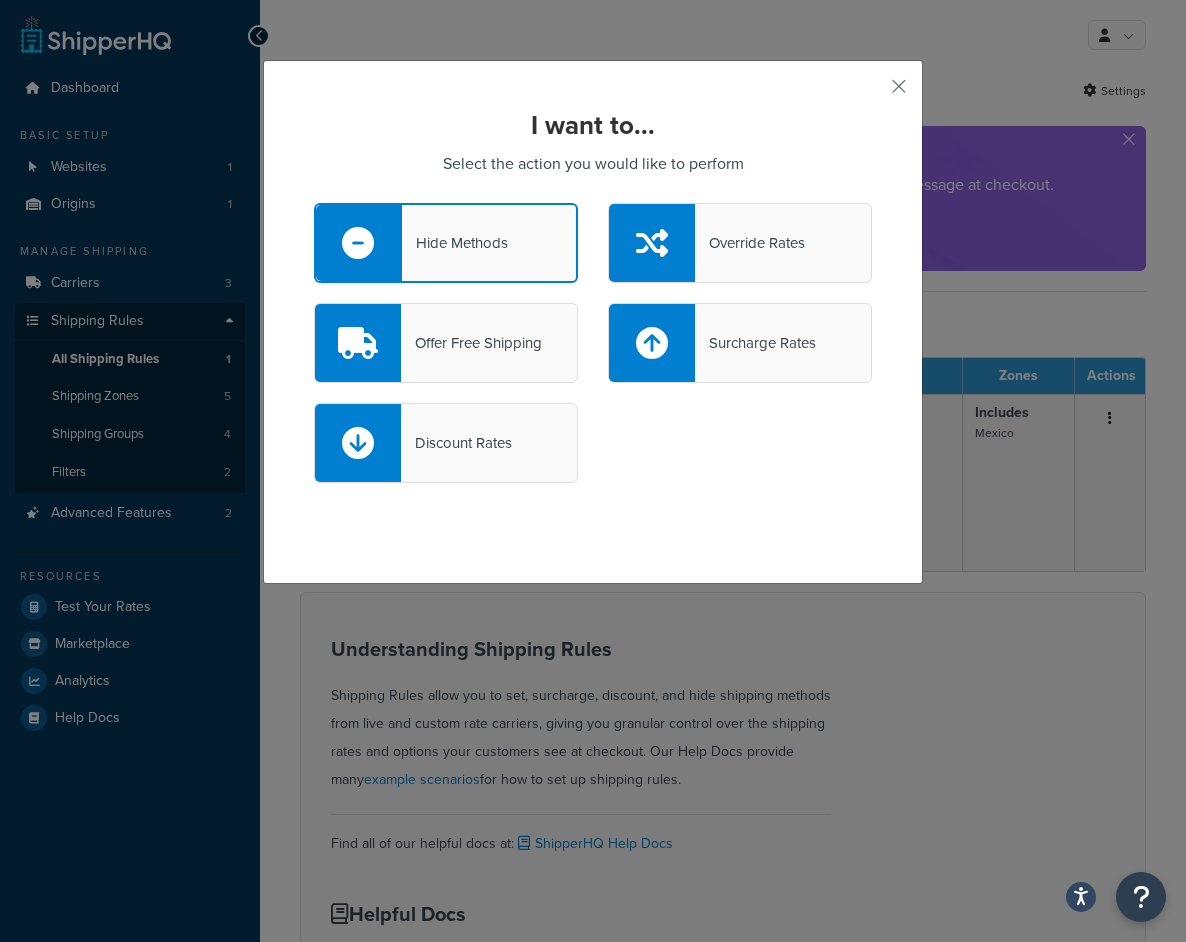 click on "Offer Free Shipping" at bounding box center [471, 343] 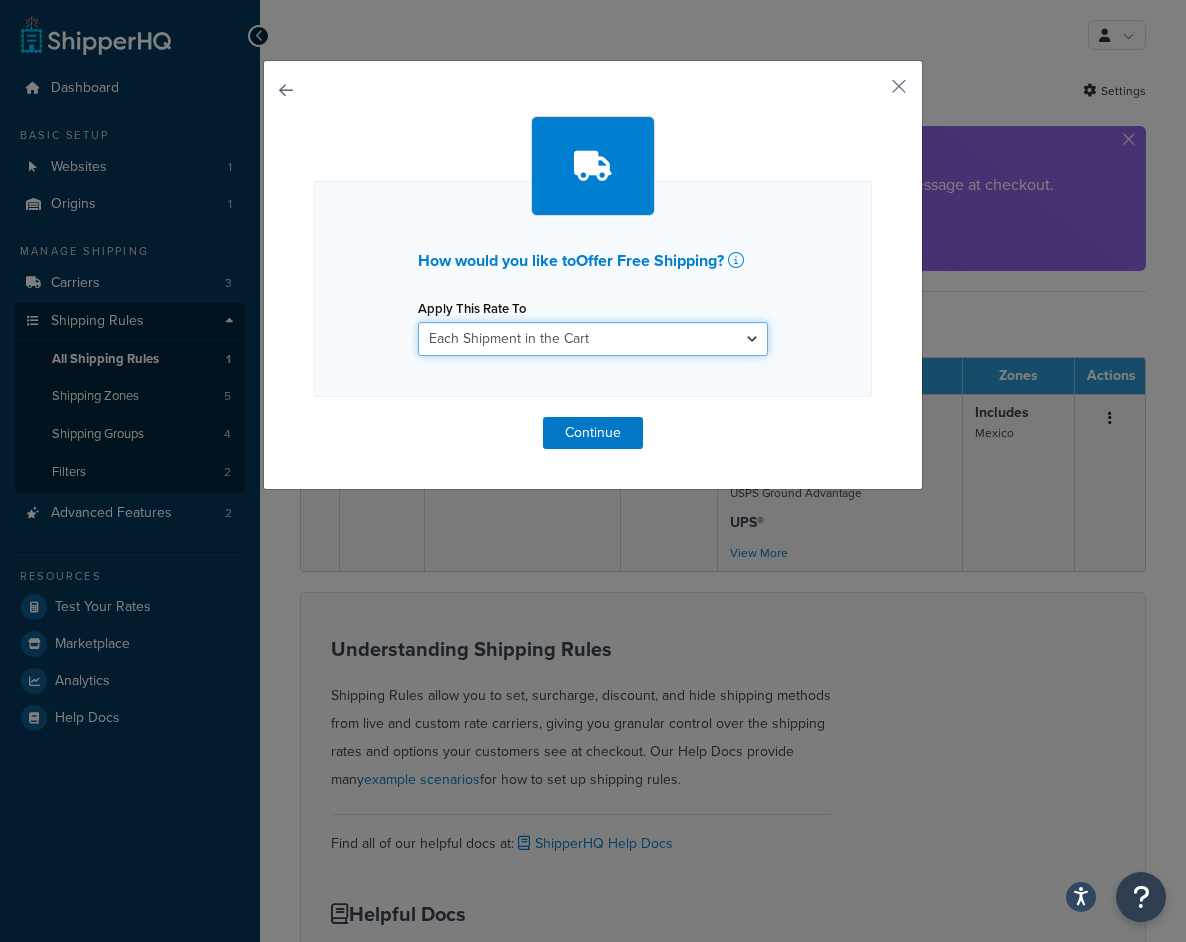 click on "Each Shipment in the Cart  Each Shipping Group in the Cart  Each Item within a Shipping Group  Each Box per Each Shipping Group" at bounding box center [593, 339] 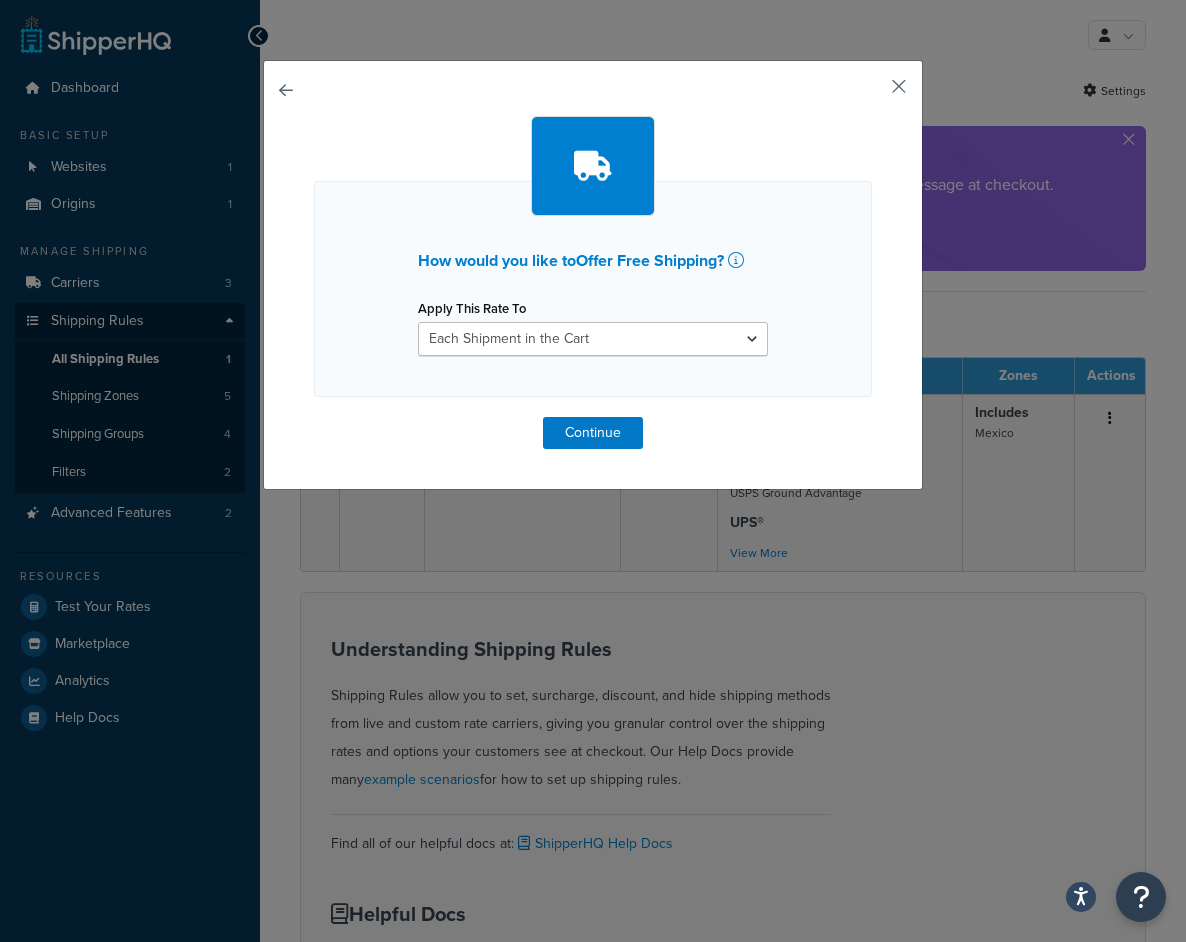 click at bounding box center (869, 93) 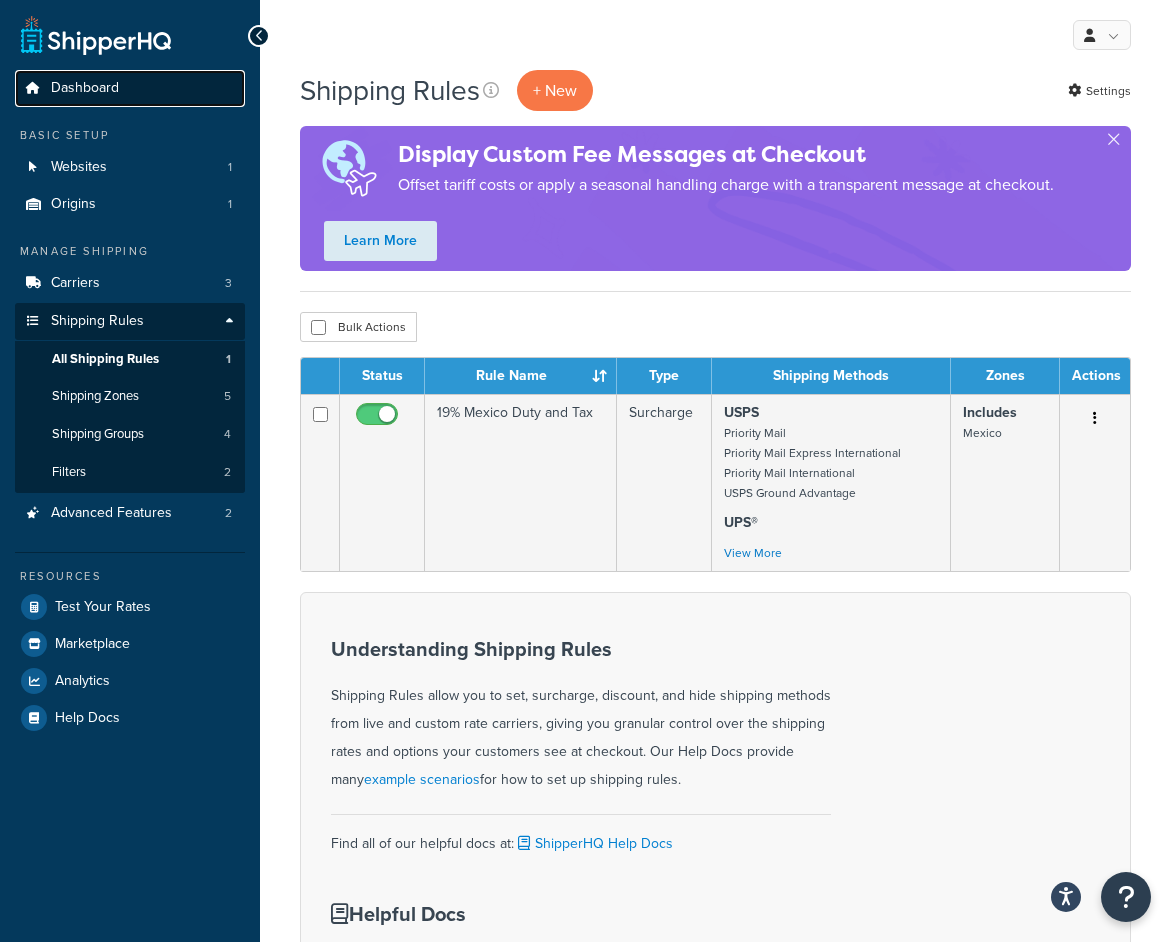 click on "Dashboard" at bounding box center [85, 88] 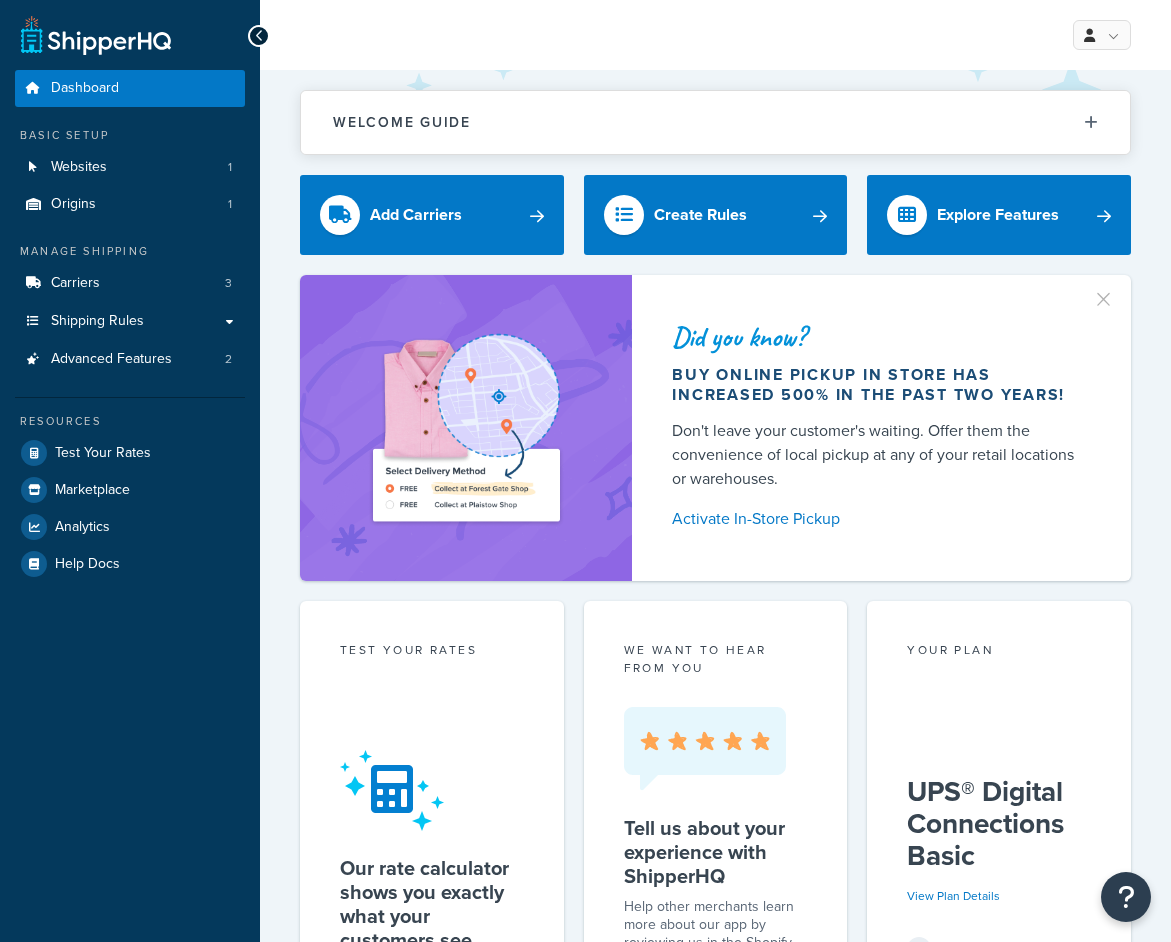 scroll, scrollTop: 0, scrollLeft: 0, axis: both 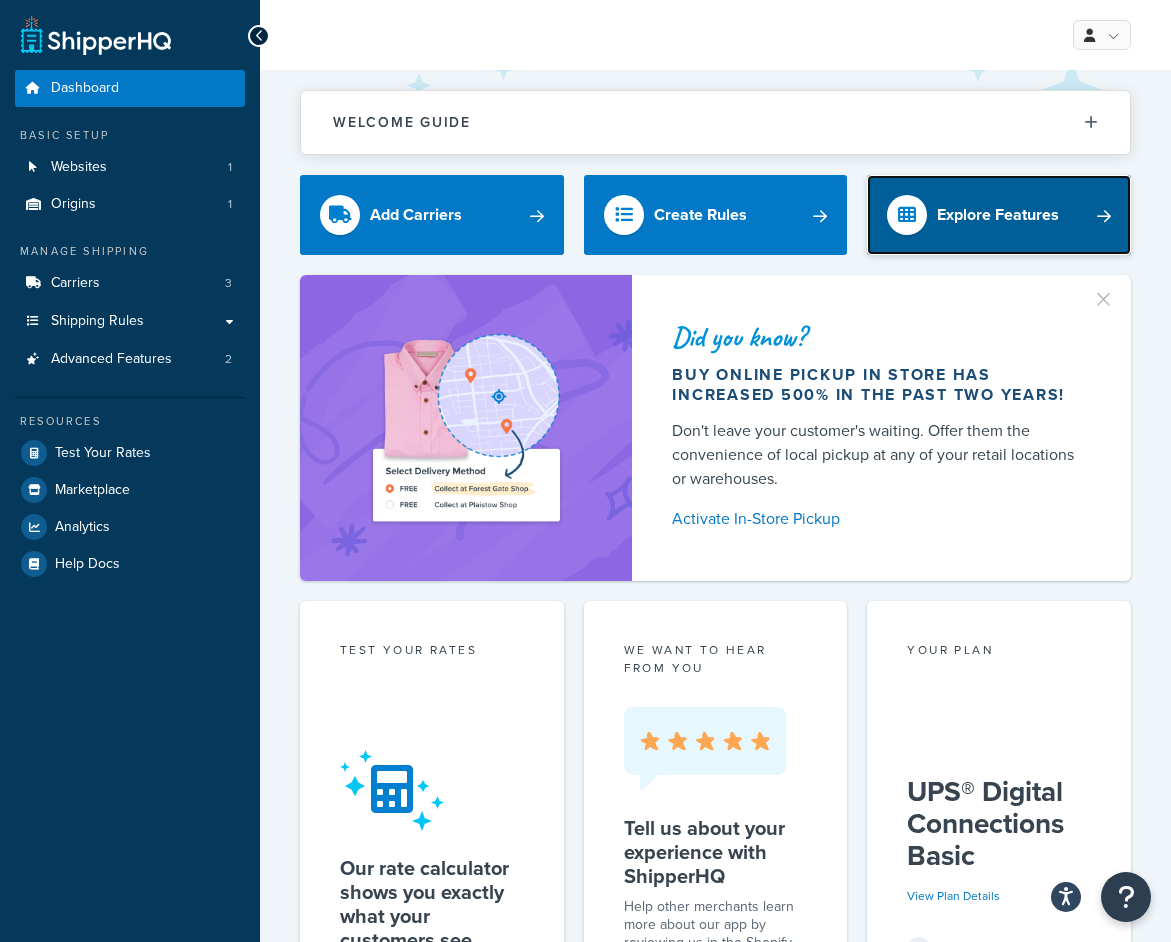 click on "Explore Features" at bounding box center (998, 215) 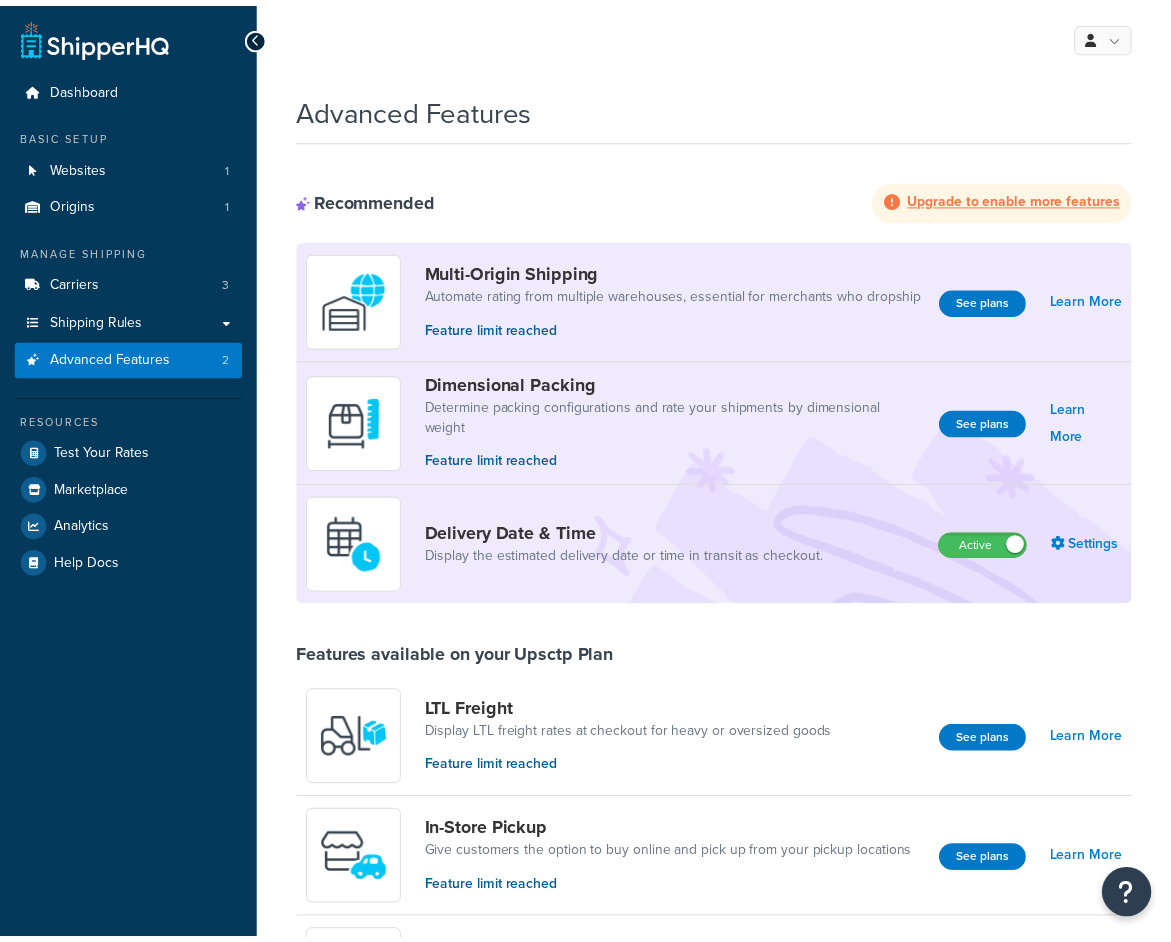 scroll, scrollTop: 0, scrollLeft: 0, axis: both 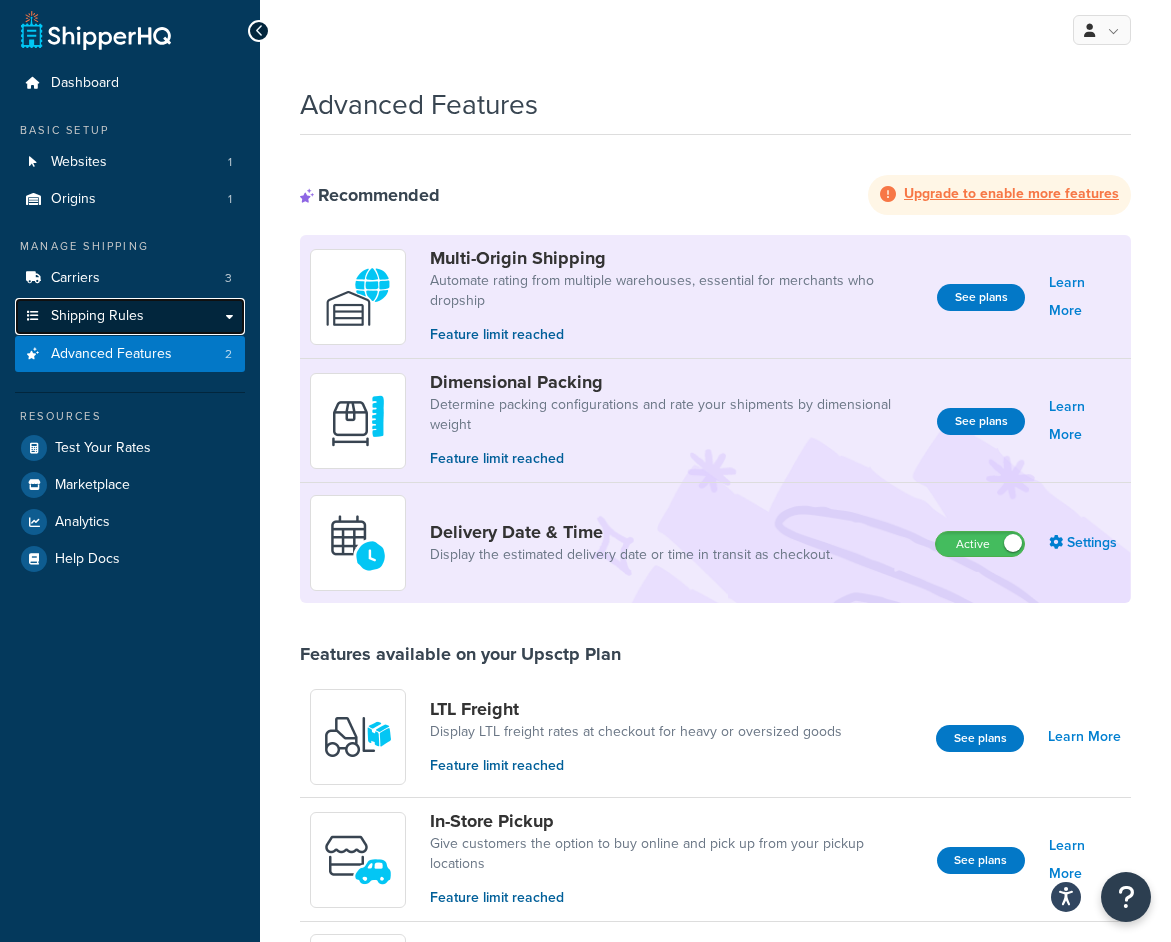 click on "Shipping Rules" at bounding box center [130, 316] 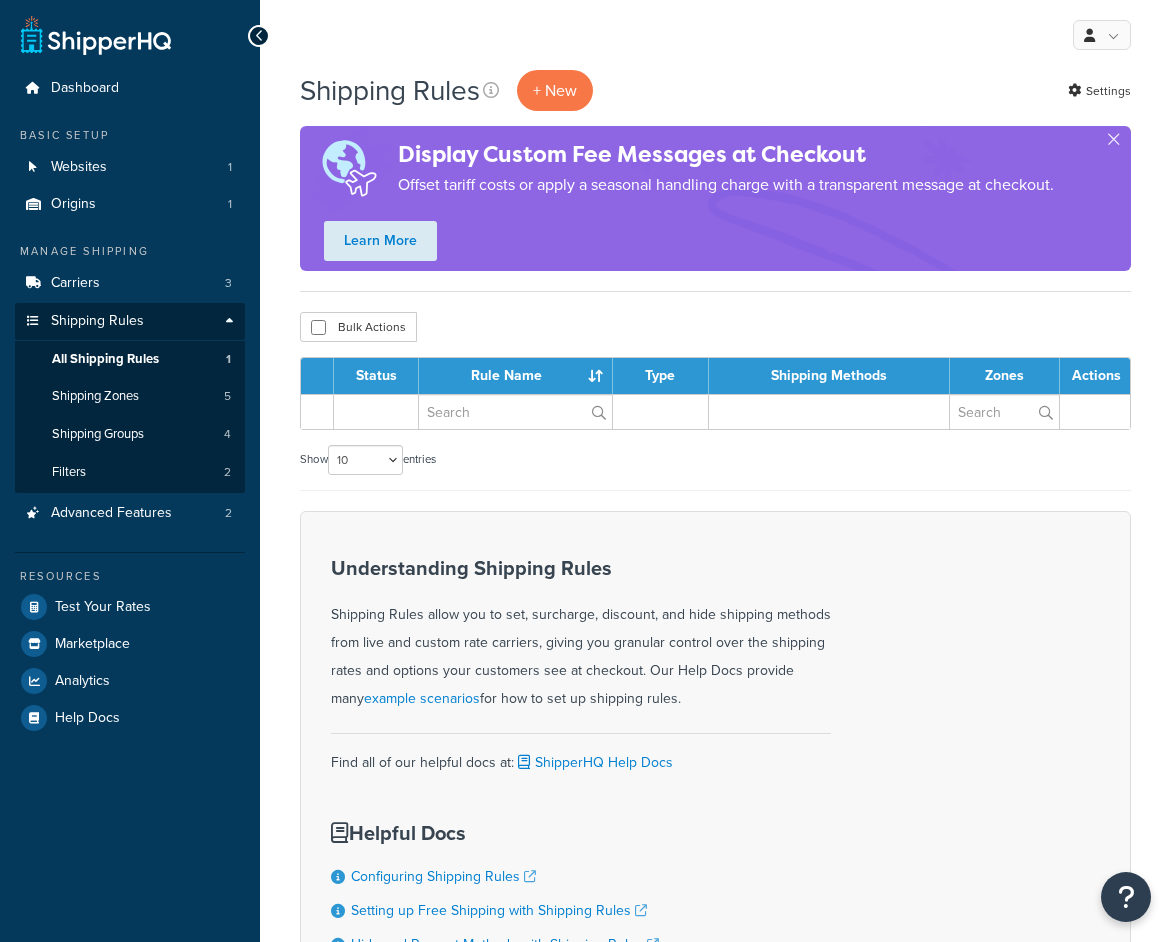 scroll, scrollTop: 0, scrollLeft: 0, axis: both 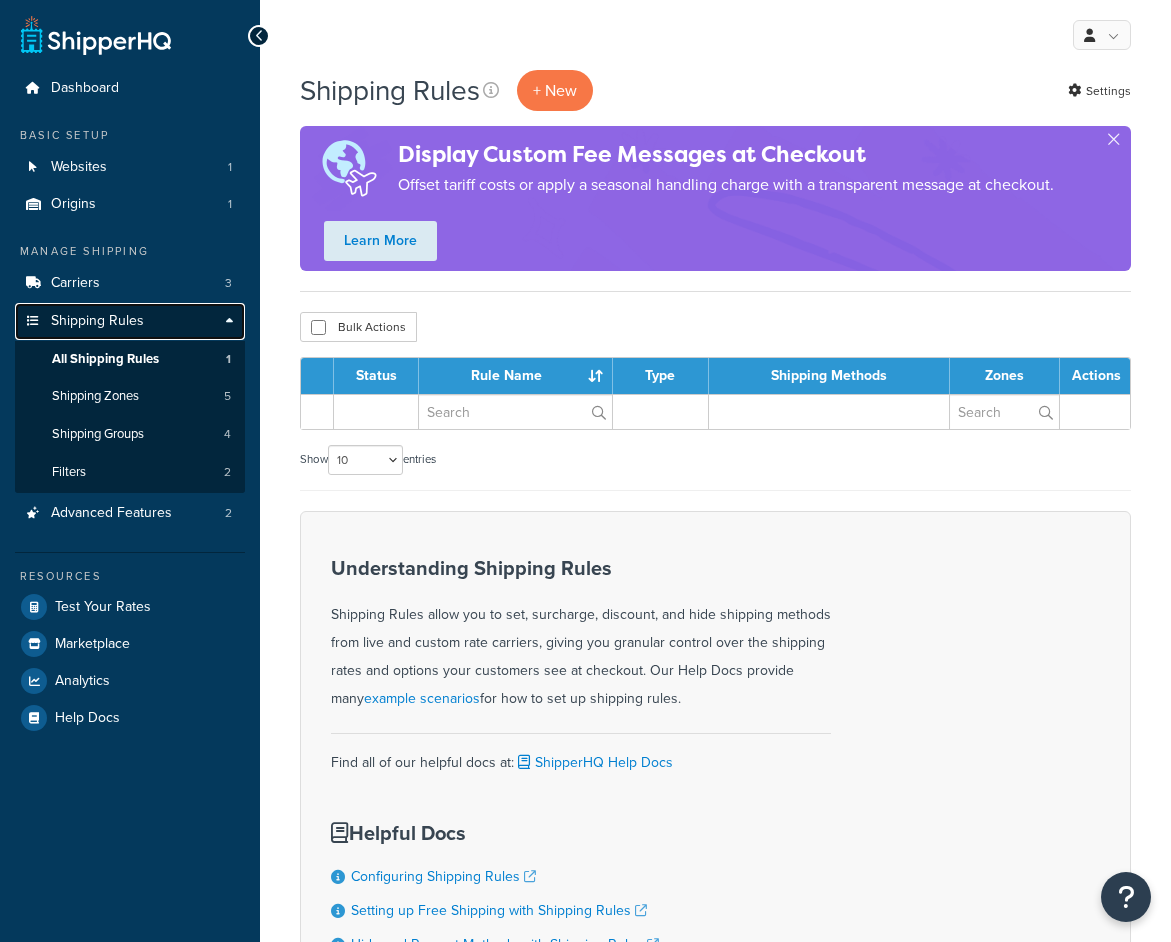 click on "Shipping Rules" at bounding box center [130, 321] 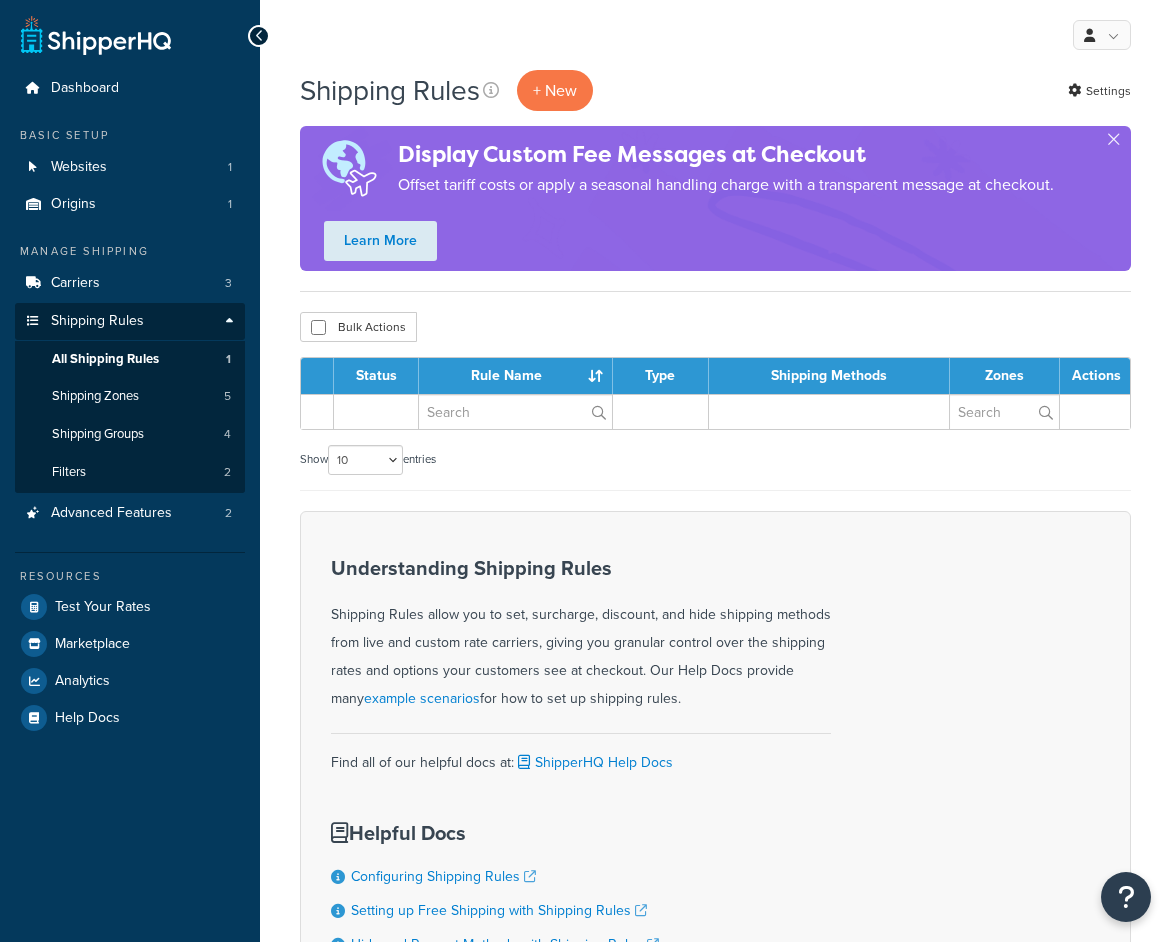 scroll, scrollTop: 0, scrollLeft: 0, axis: both 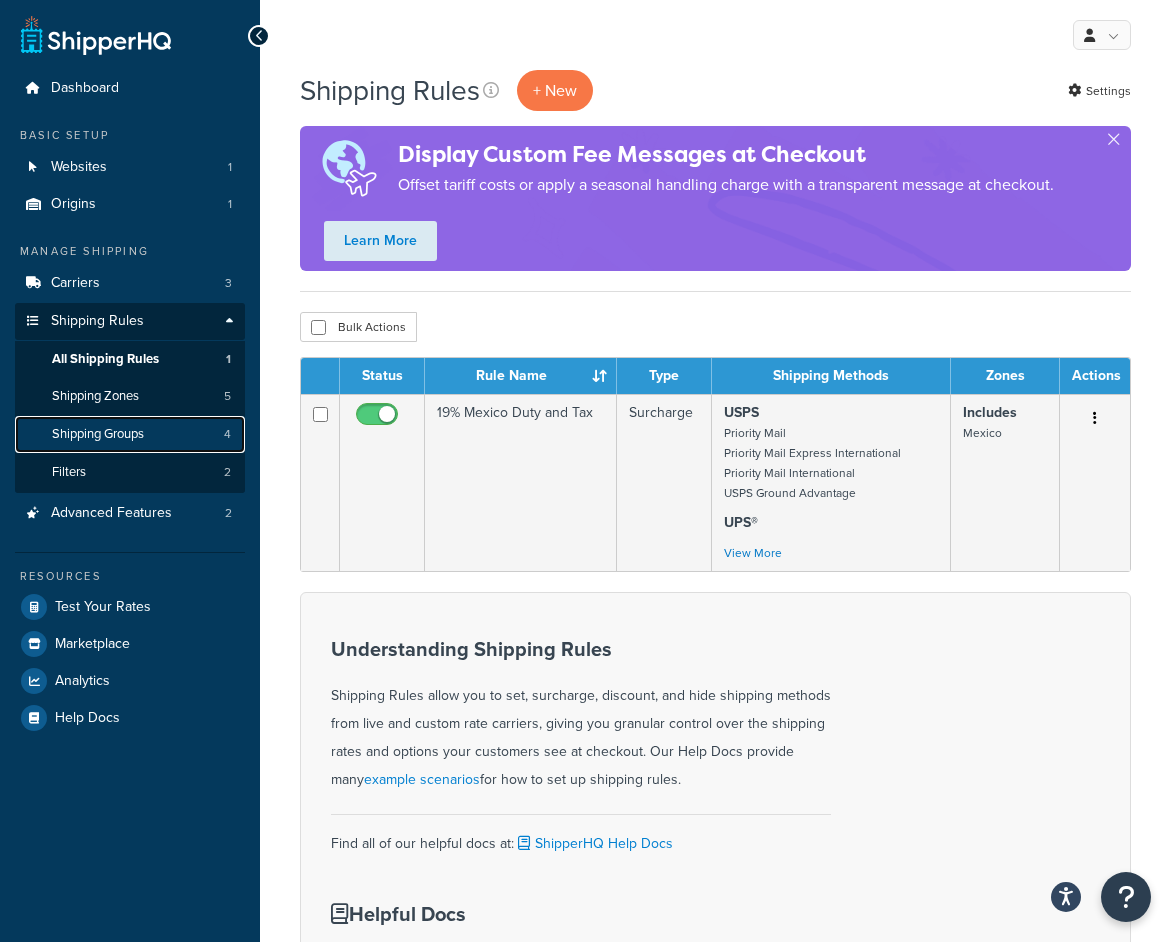click on "Shipping Groups" at bounding box center (98, 434) 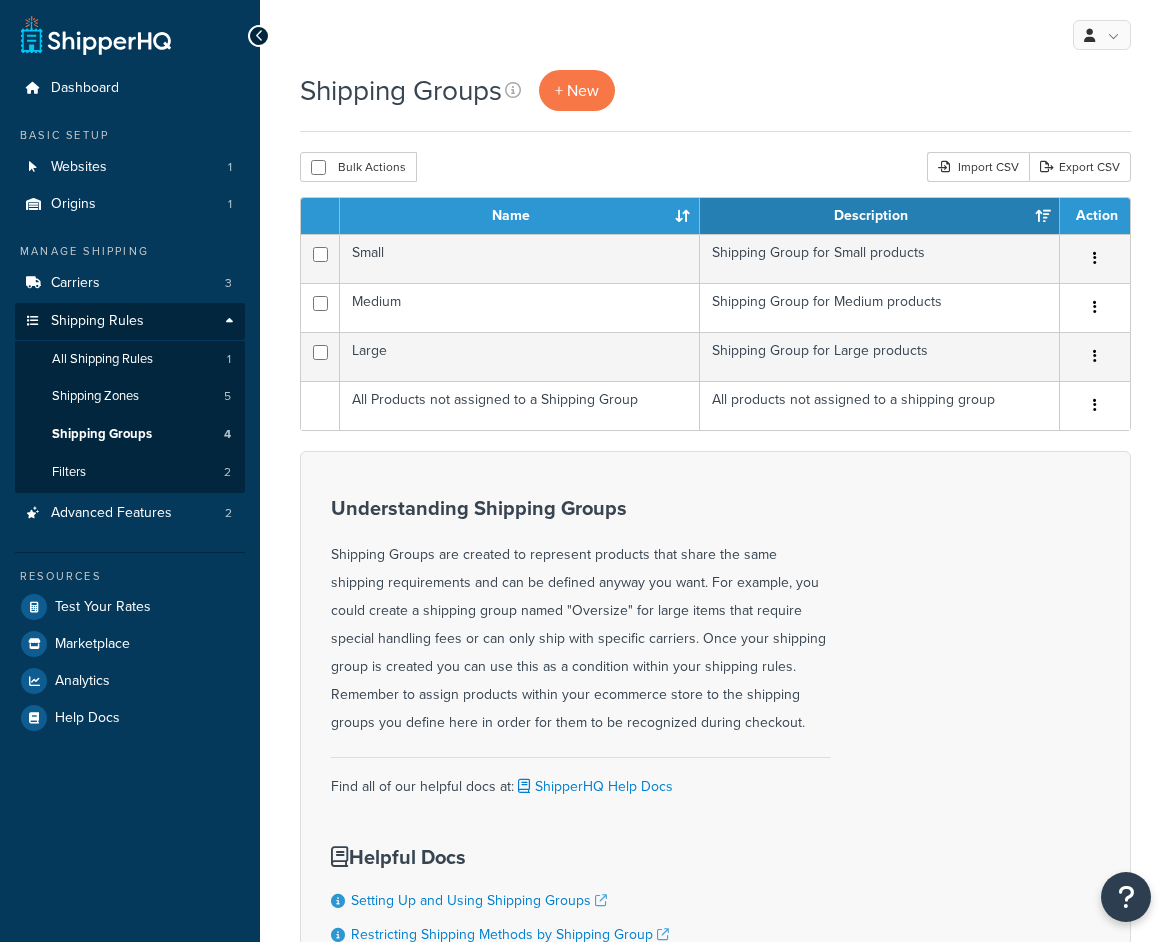scroll, scrollTop: 0, scrollLeft: 0, axis: both 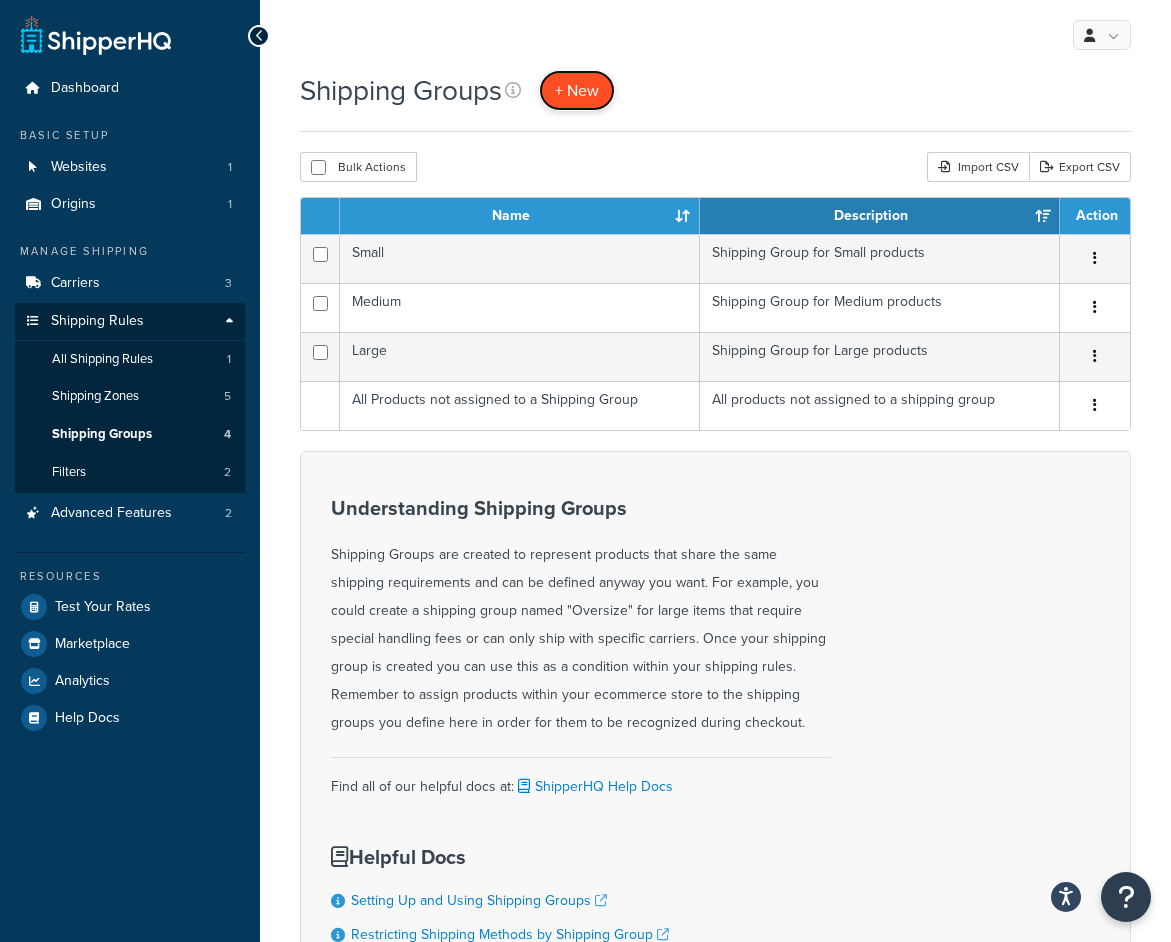 click on "+ New" at bounding box center (577, 90) 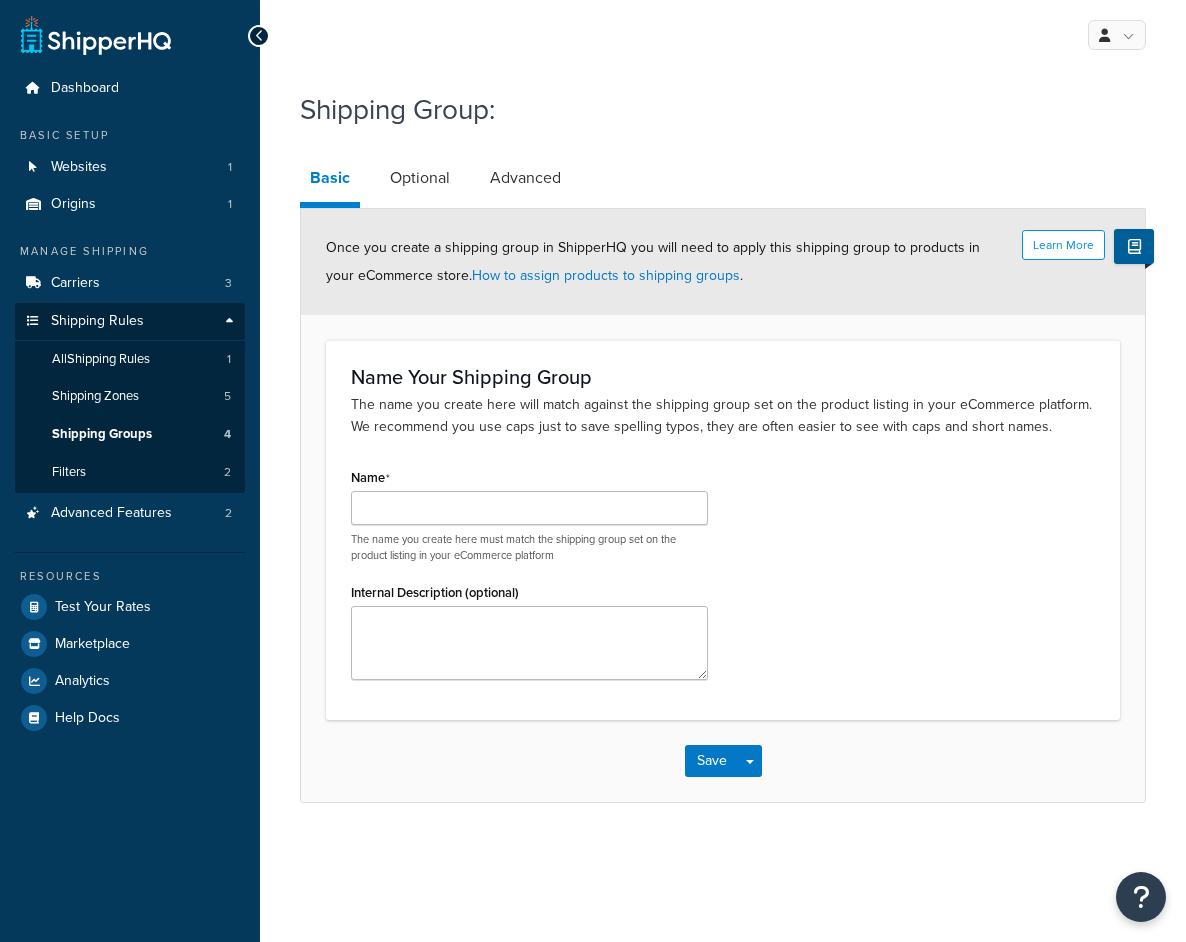 scroll, scrollTop: 0, scrollLeft: 0, axis: both 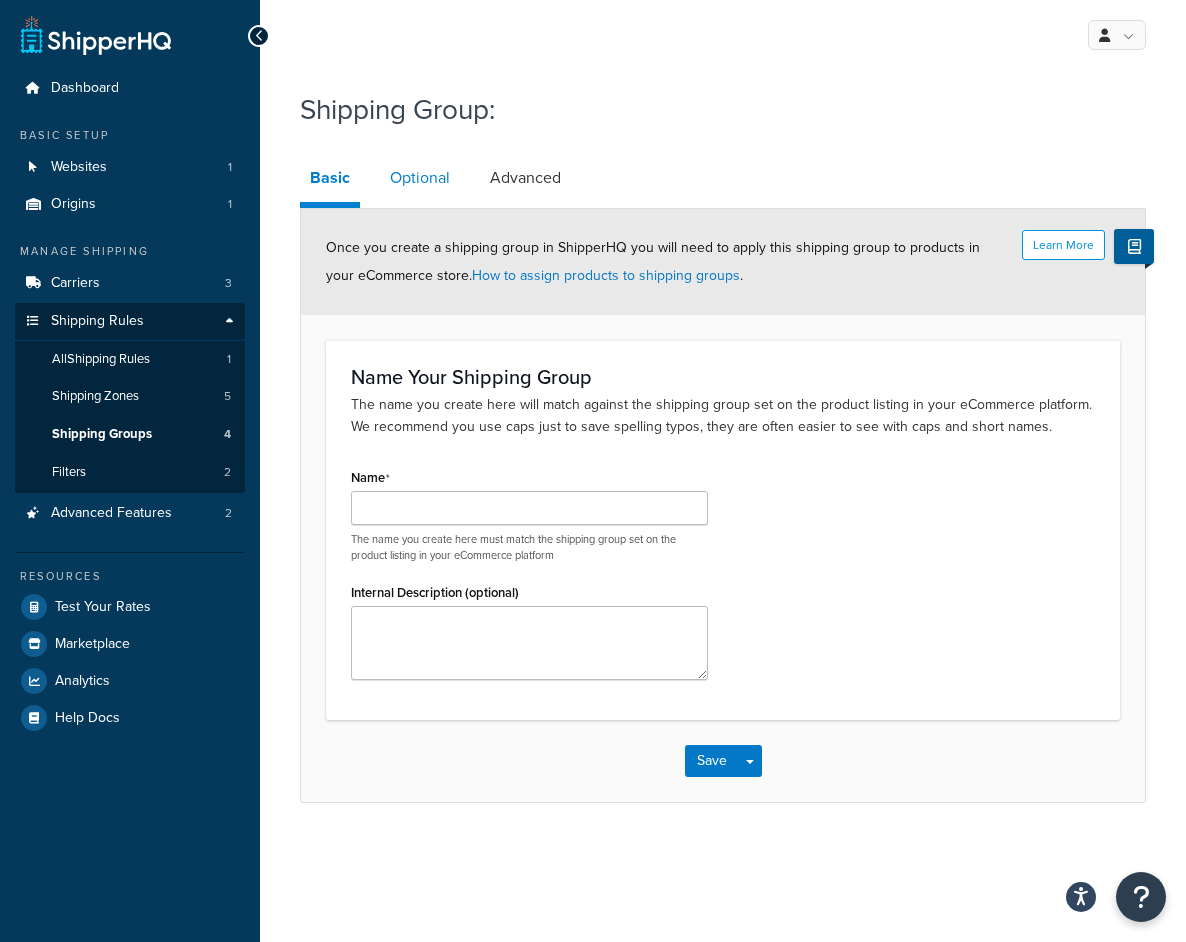click on "Optional" at bounding box center (420, 178) 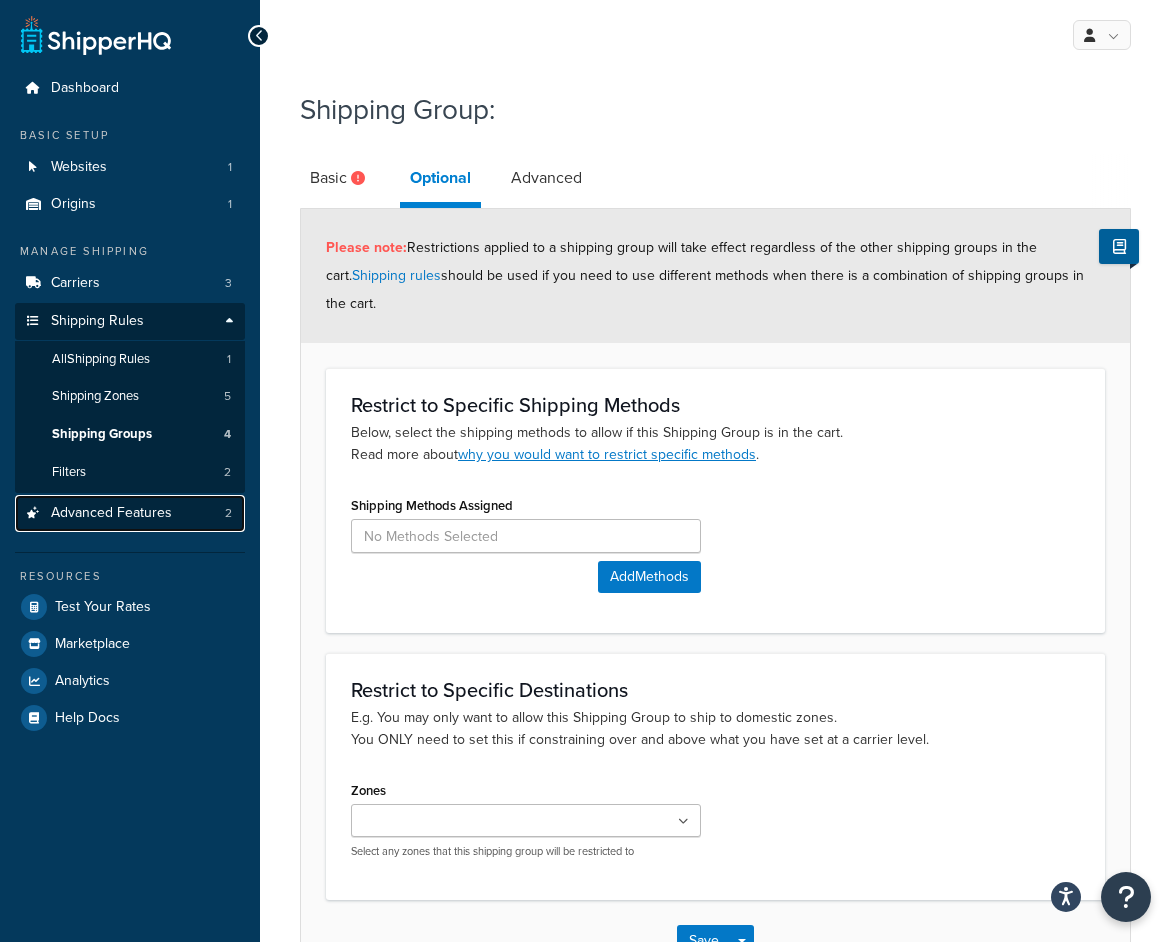 click on "Advanced Features 2" at bounding box center [130, 513] 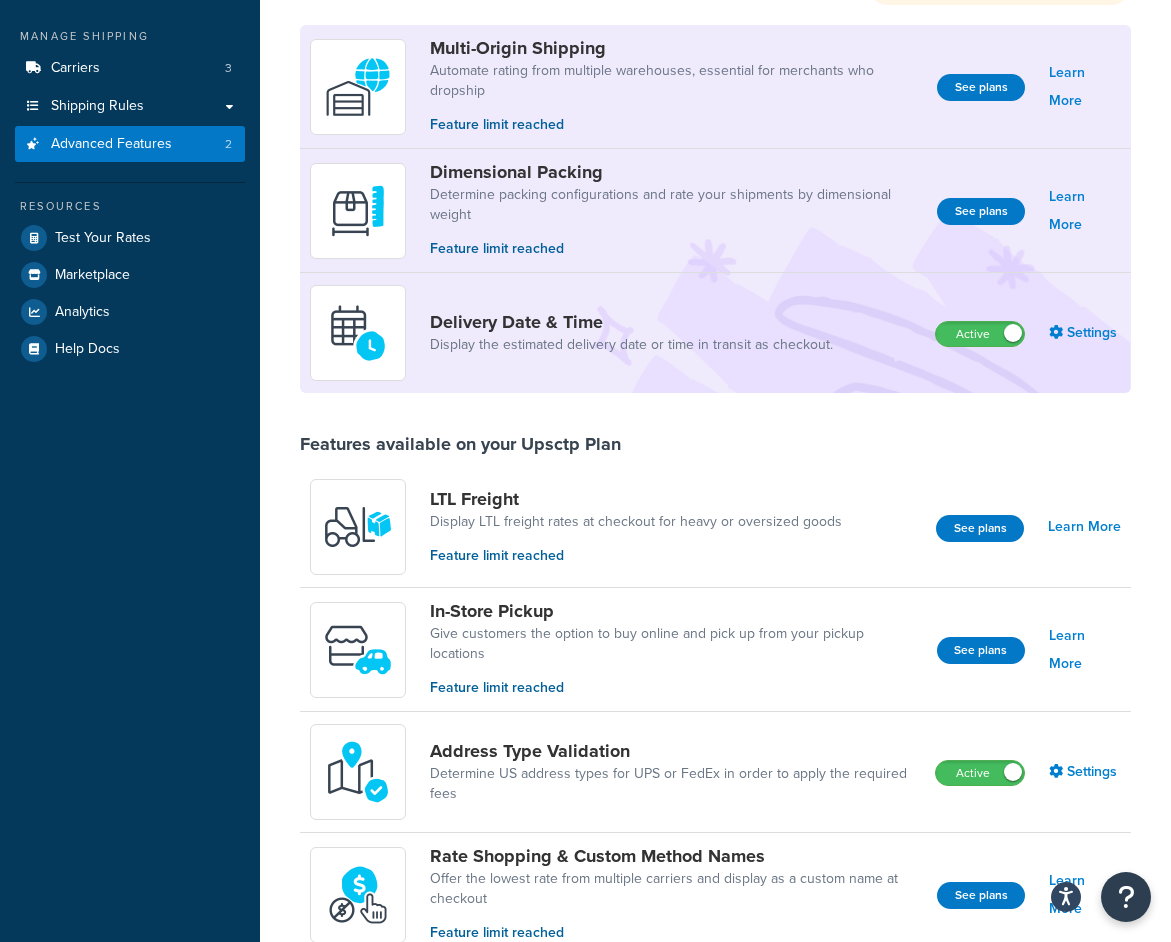 scroll, scrollTop: 241, scrollLeft: 0, axis: vertical 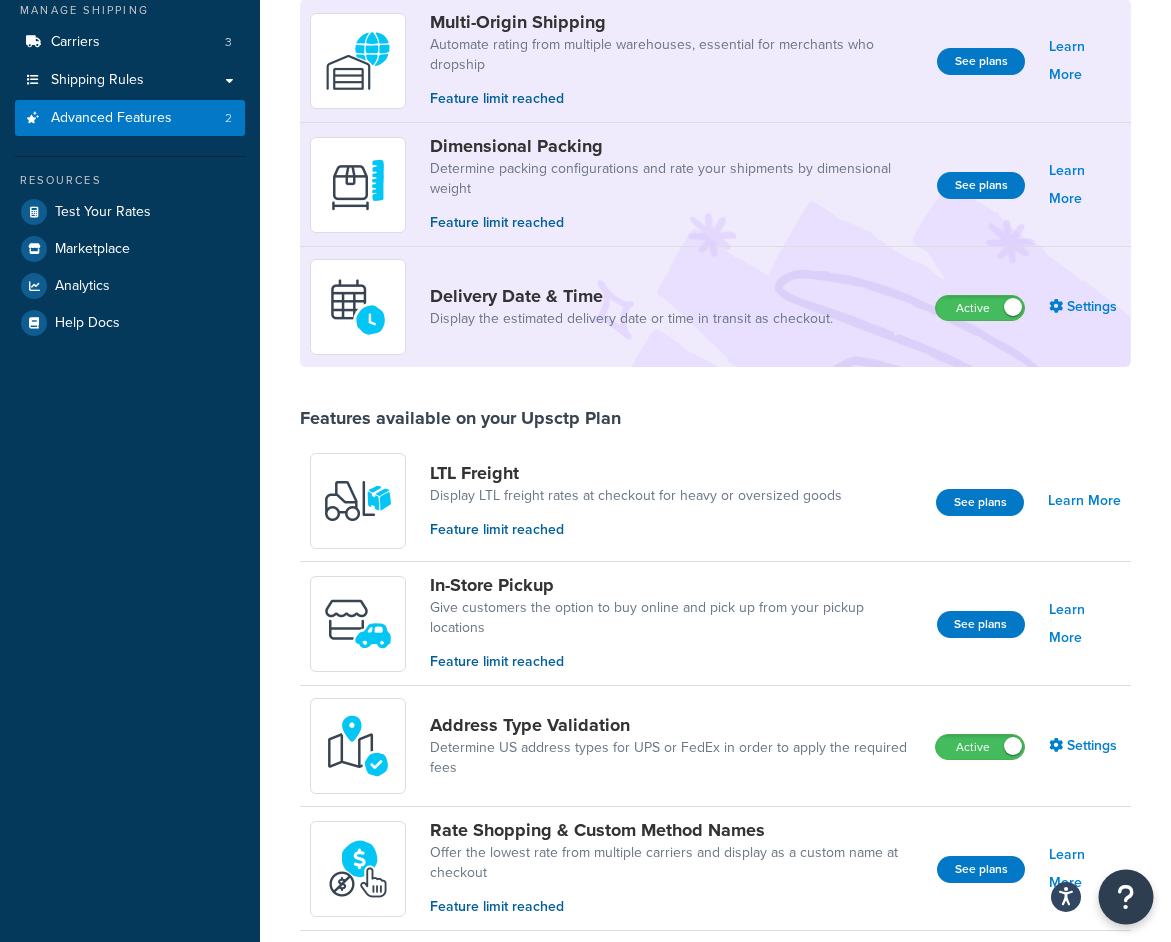 click at bounding box center [1126, 897] 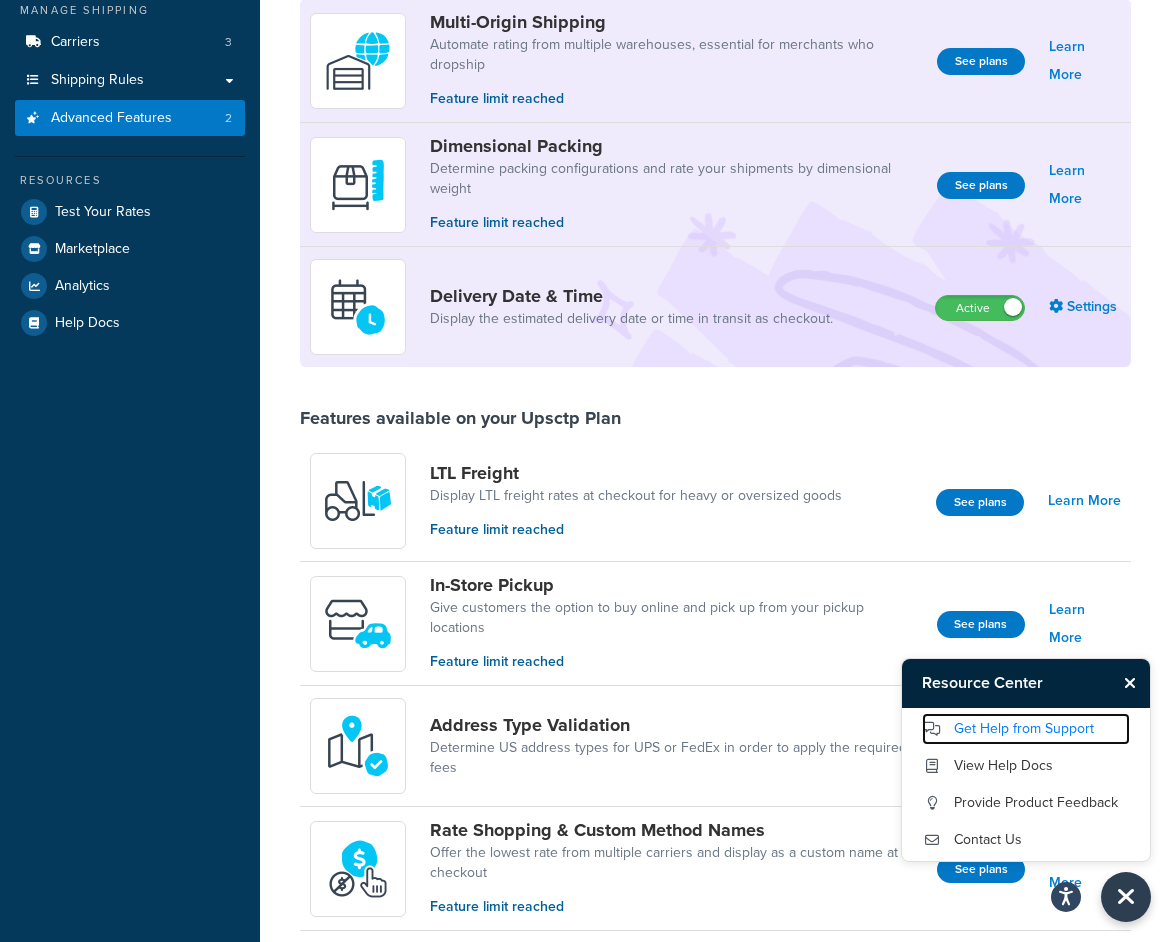 click on "Get Help from Support" at bounding box center (1026, 729) 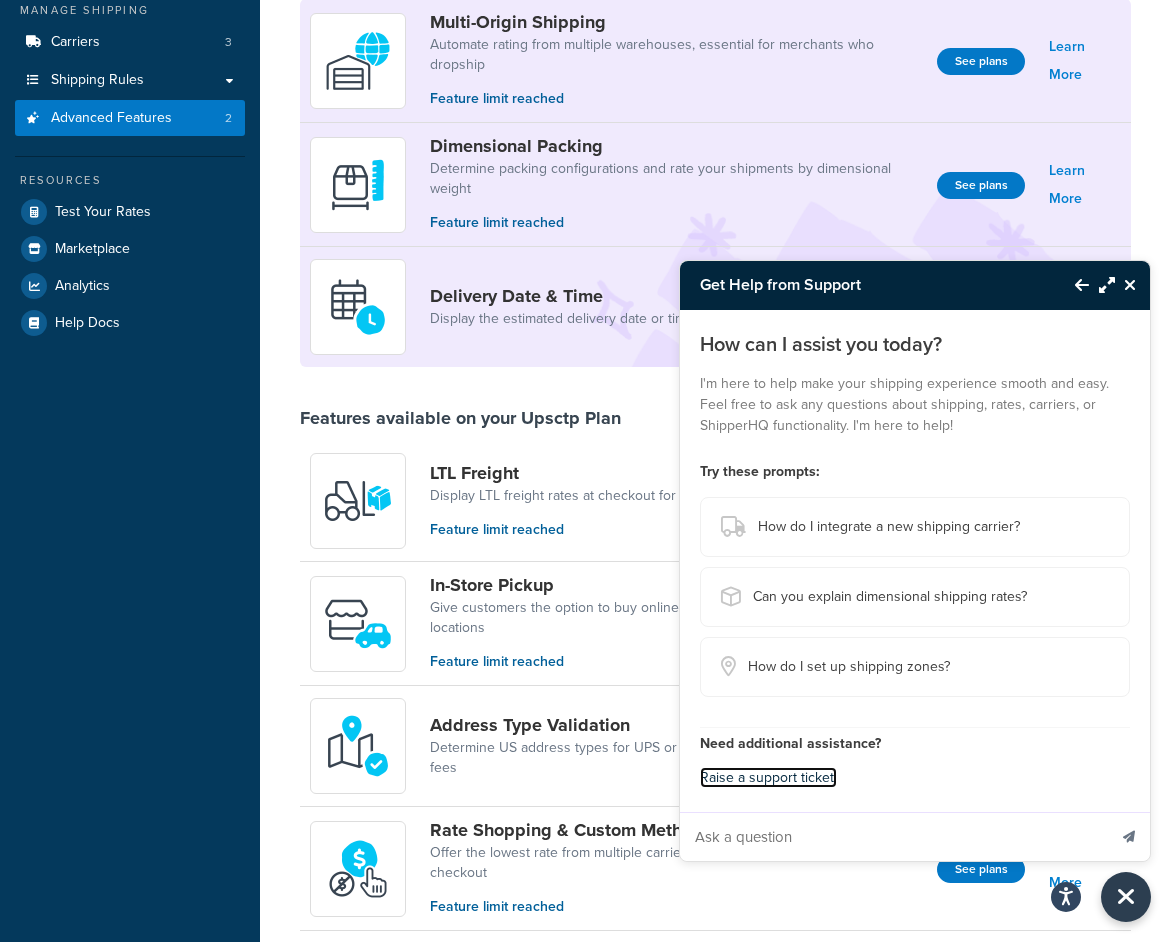 click on "Raise a support ticket." at bounding box center (768, 777) 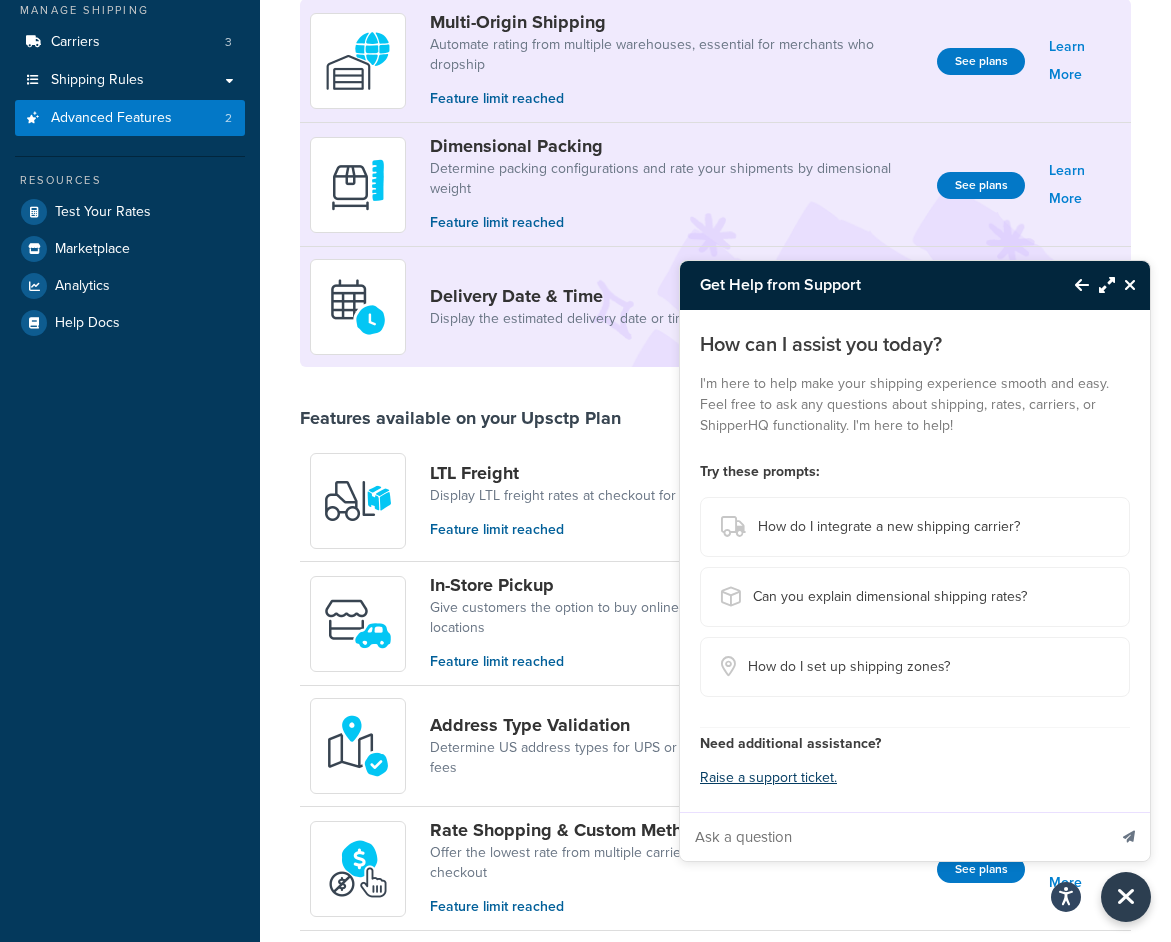 click at bounding box center [1130, 285] 